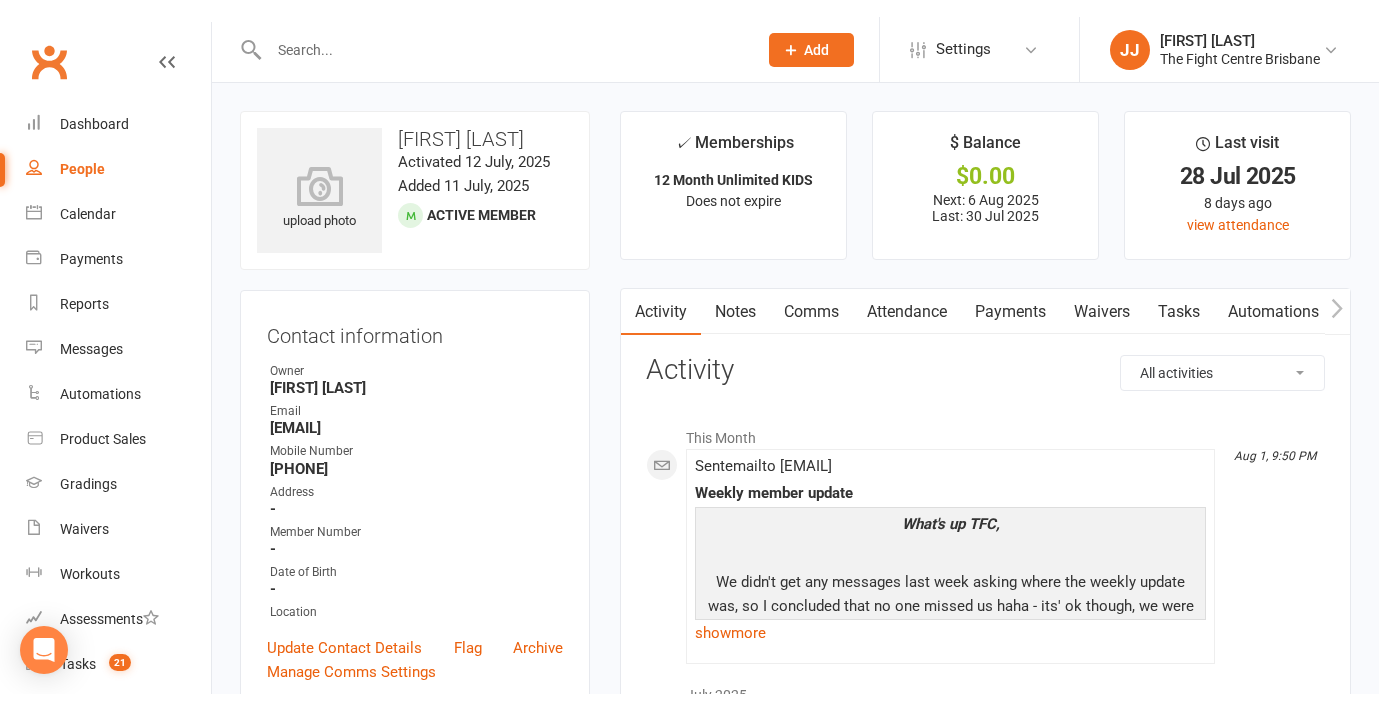 scroll, scrollTop: 0, scrollLeft: 0, axis: both 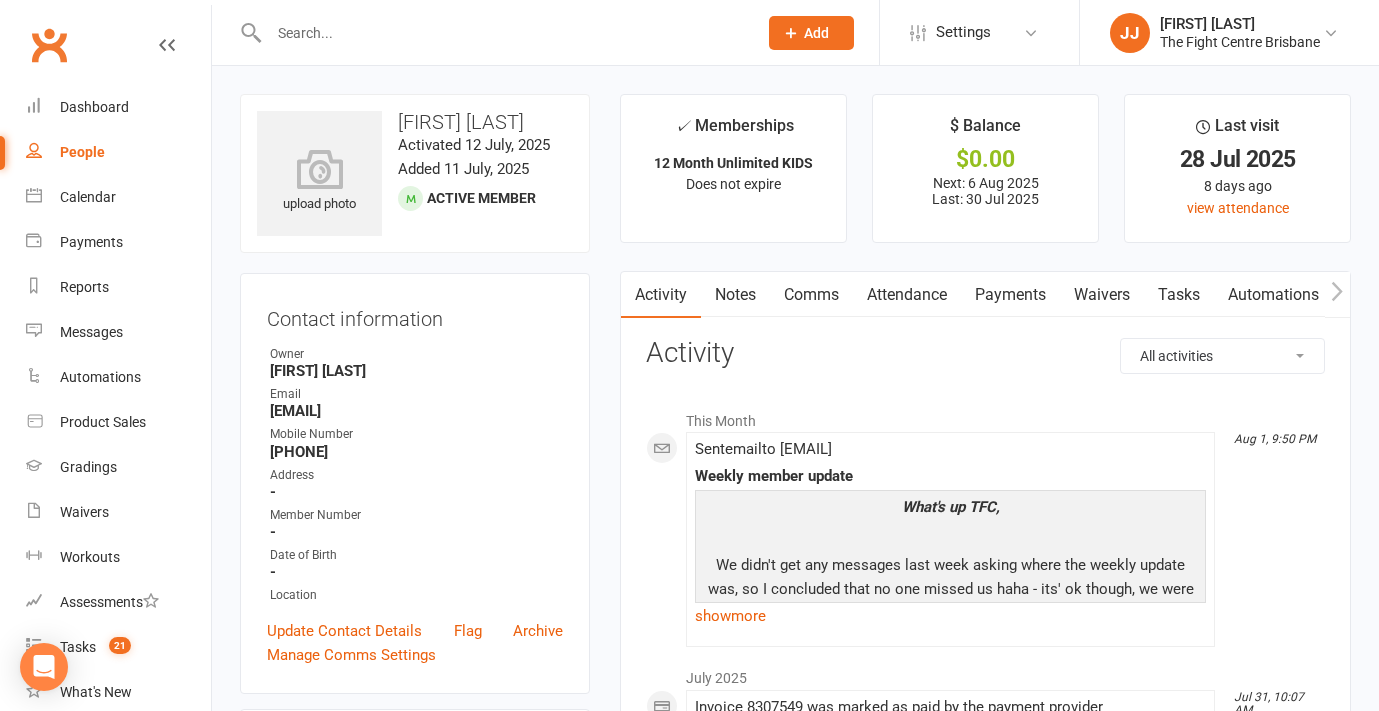 click on "Clubworx" at bounding box center [49, 45] 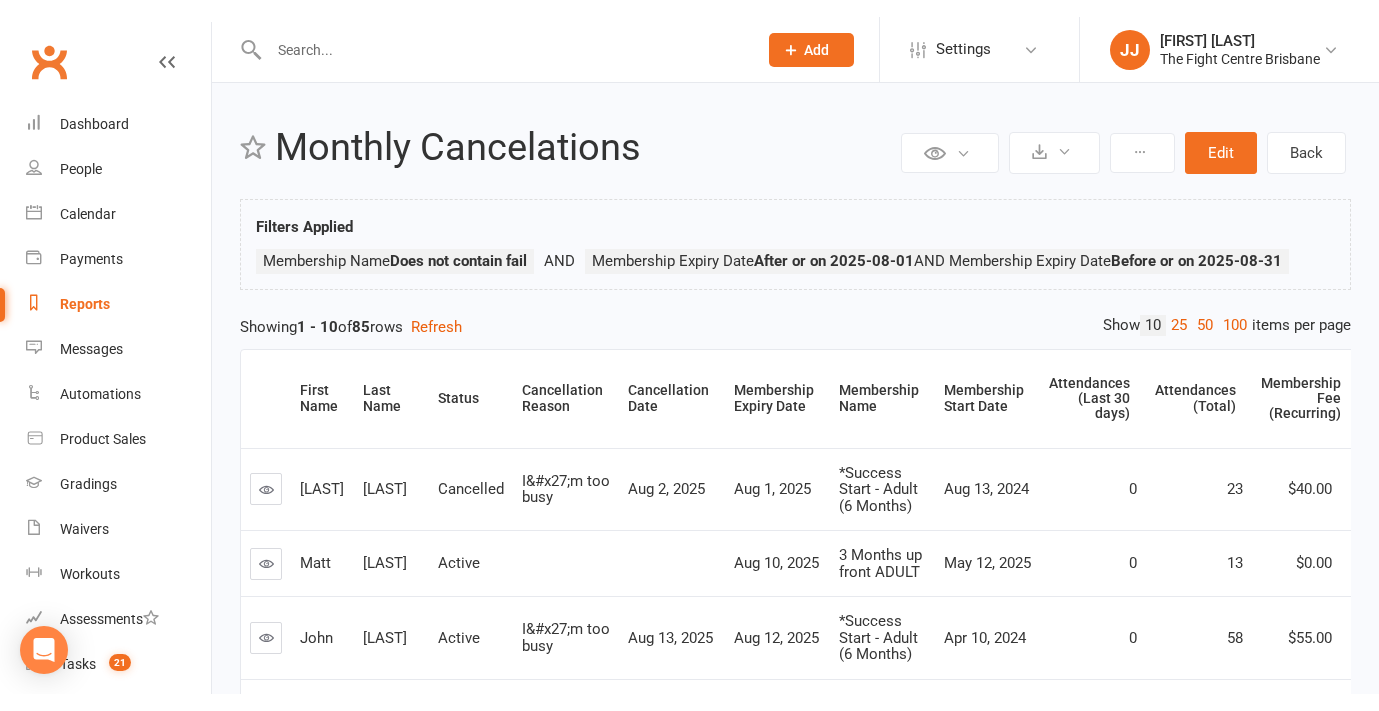 scroll, scrollTop: 0, scrollLeft: 0, axis: both 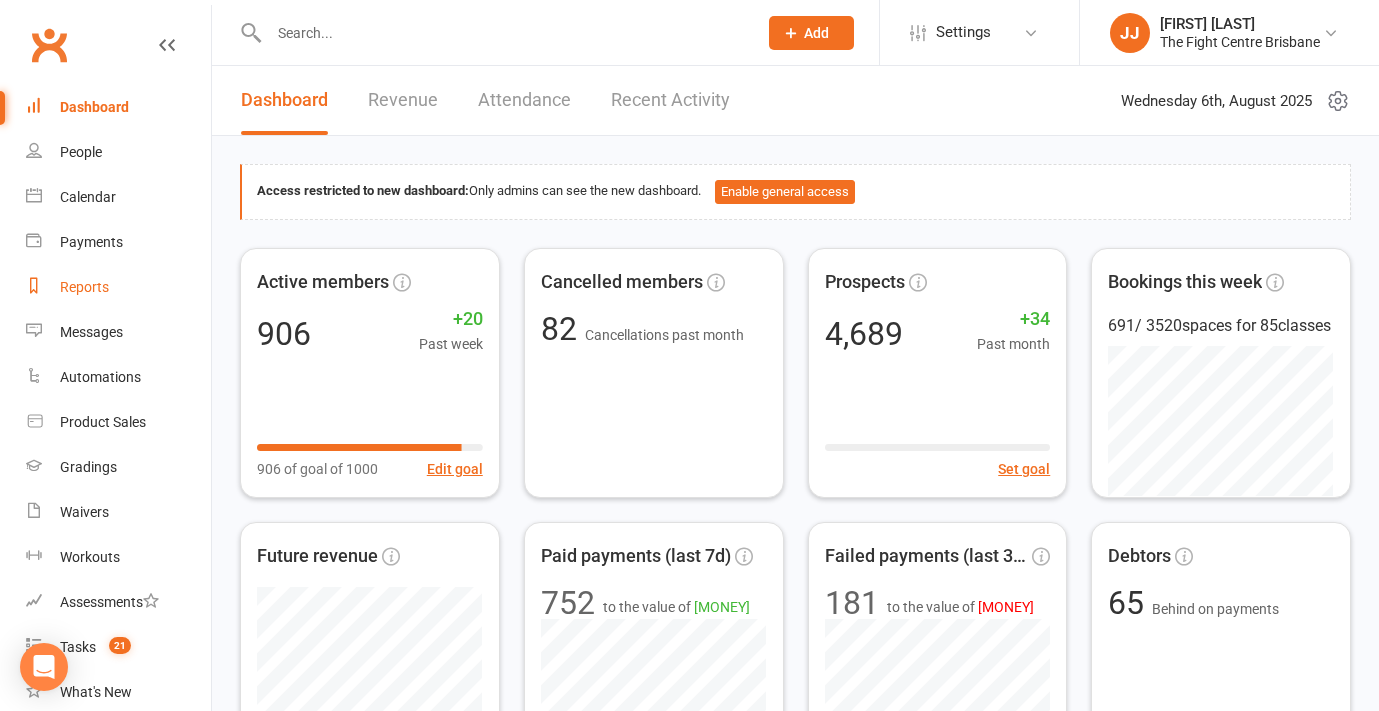click on "Reports" at bounding box center [118, 287] 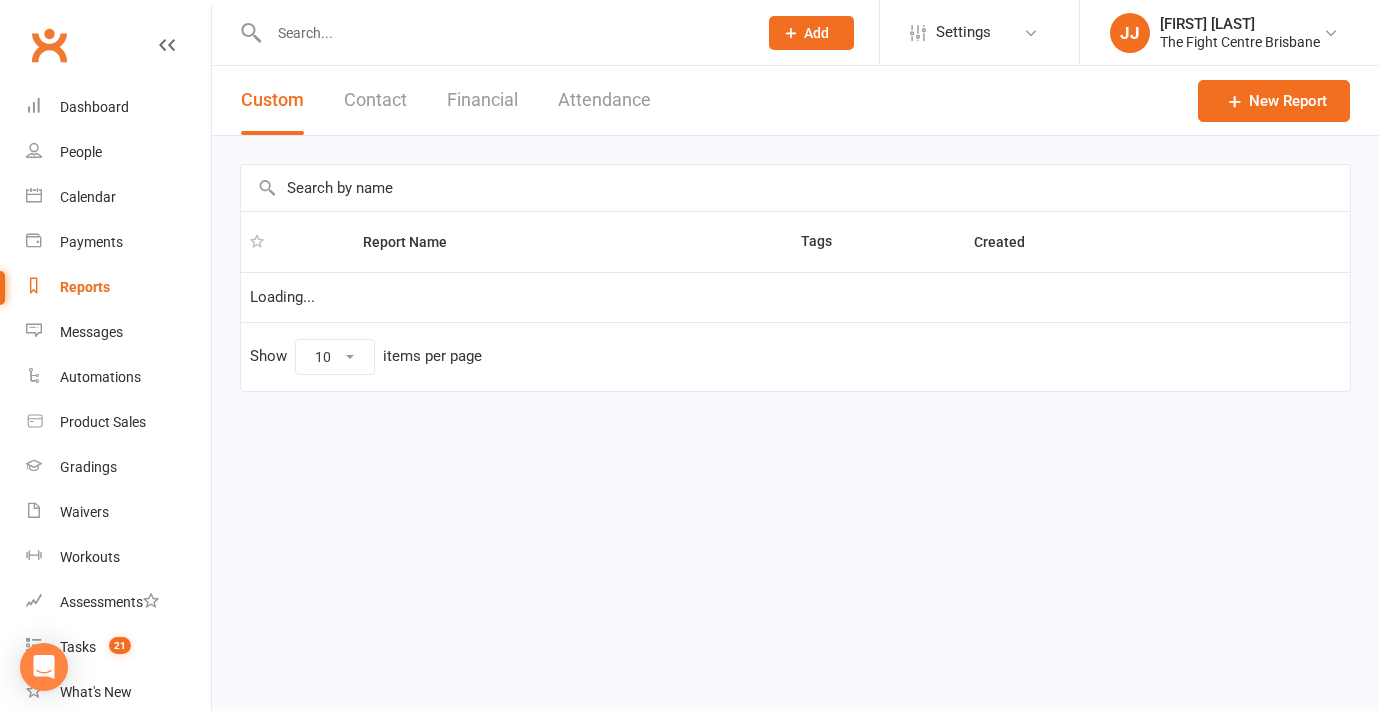 select on "100" 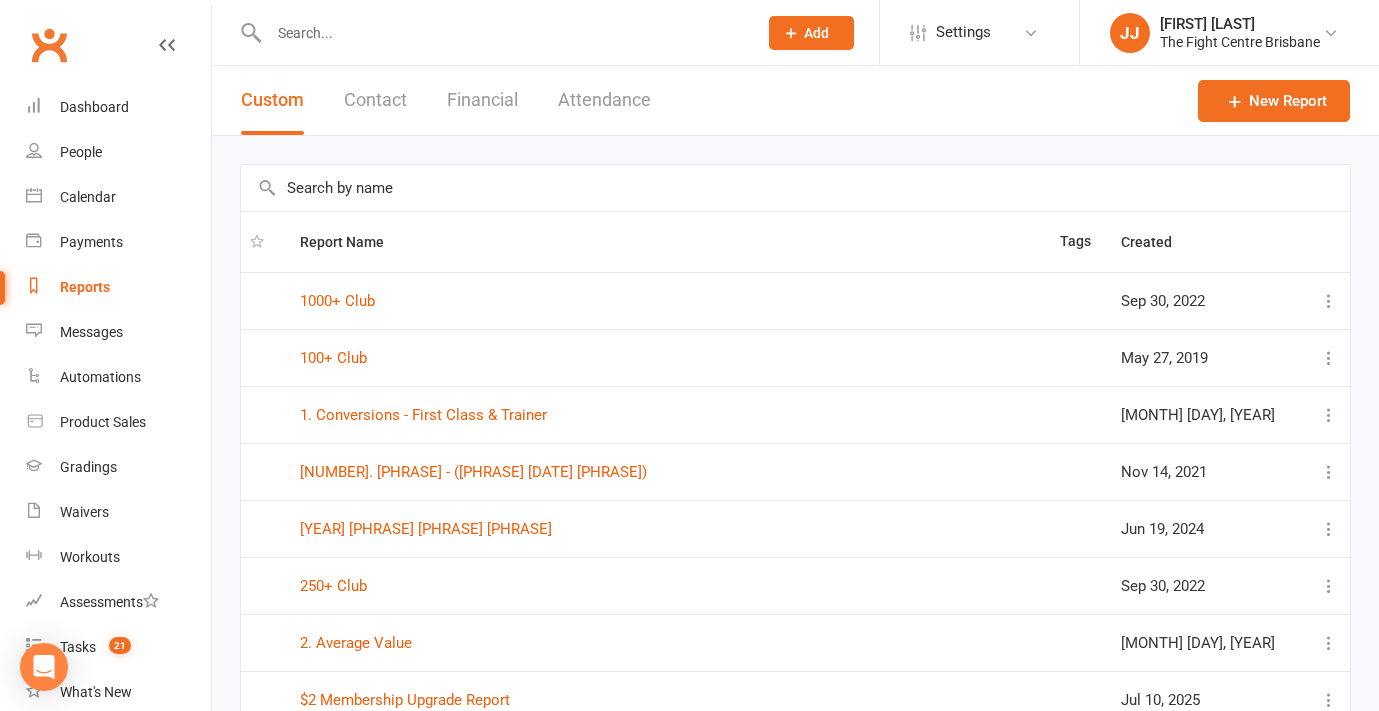 click at bounding box center (795, 188) 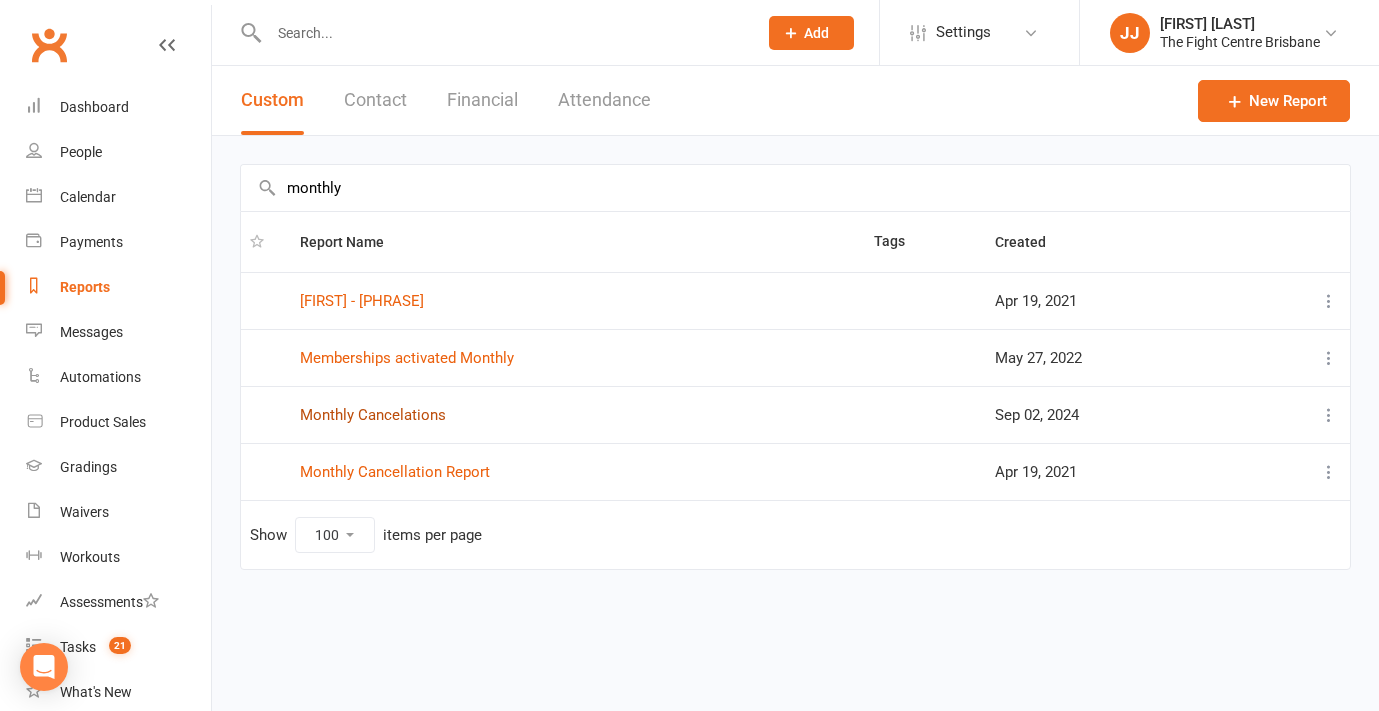 type on "monthly" 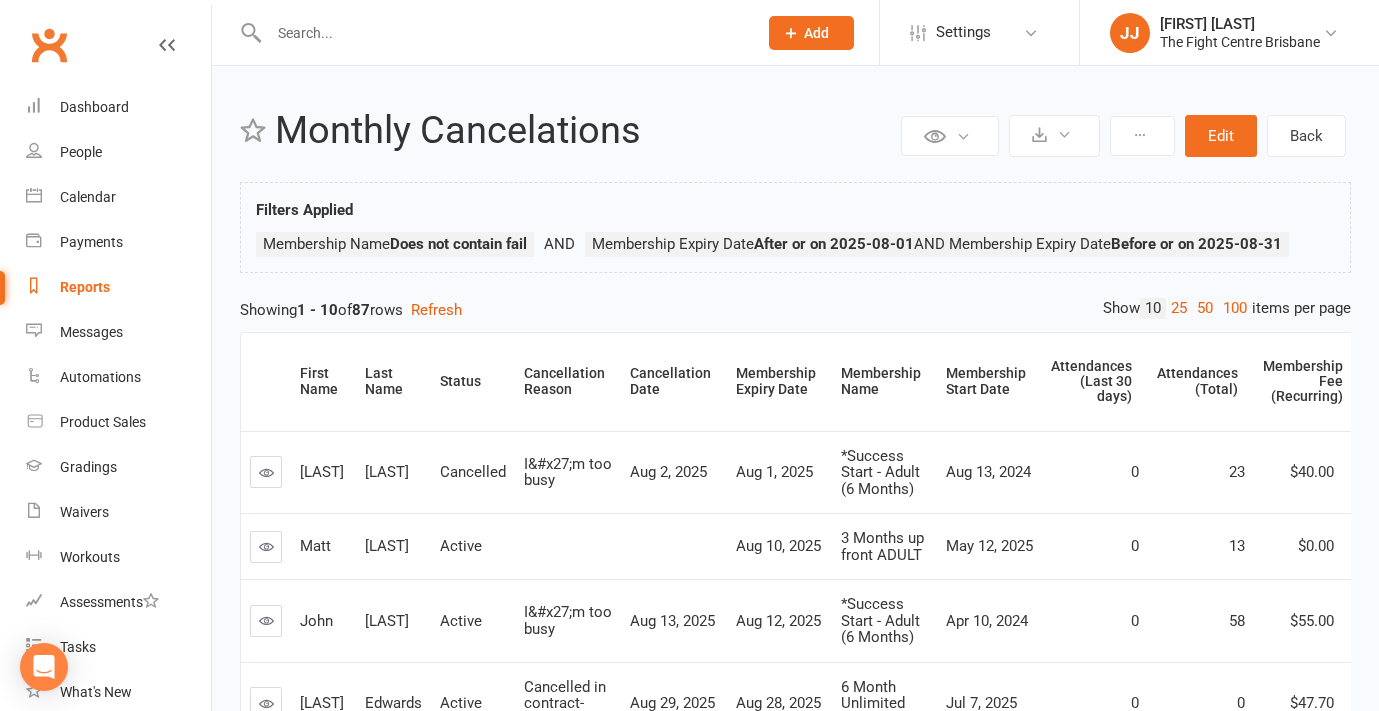 scroll, scrollTop: 0, scrollLeft: 0, axis: both 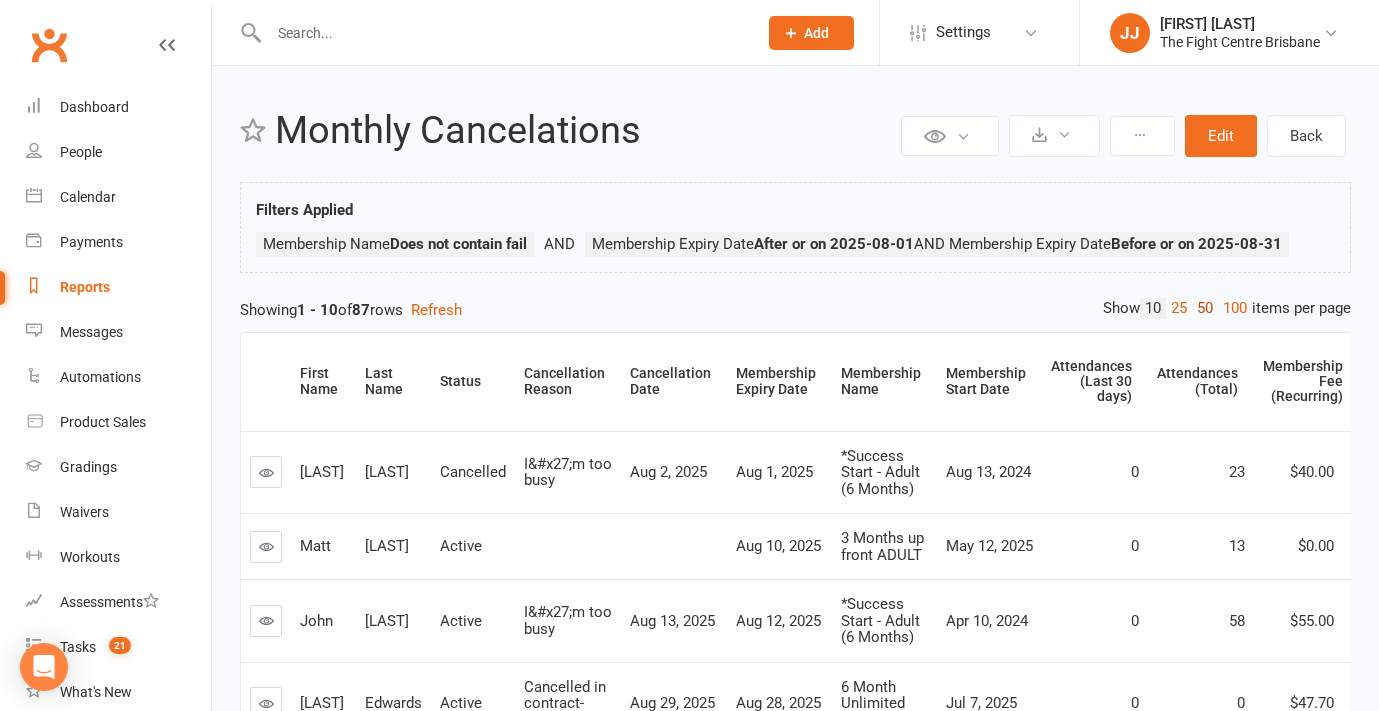 click on "50" at bounding box center (1205, 308) 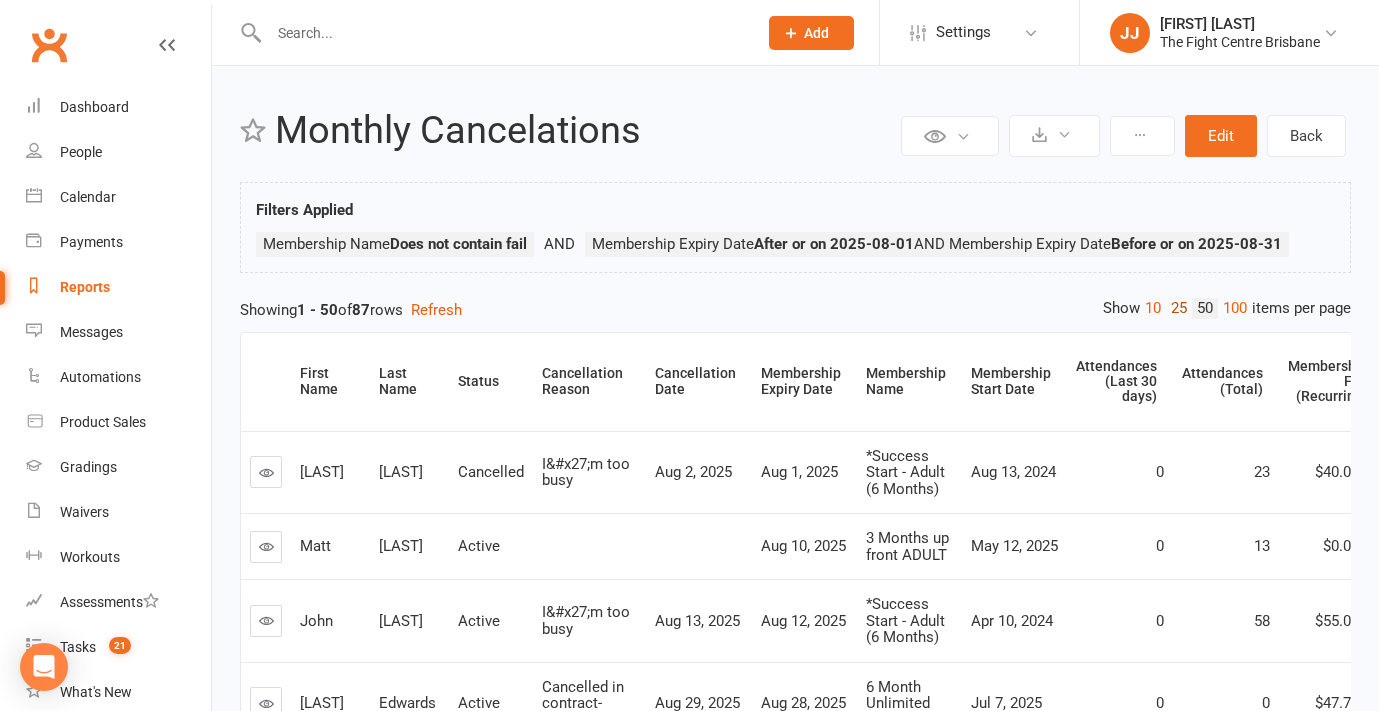 click on "25" at bounding box center (1179, 308) 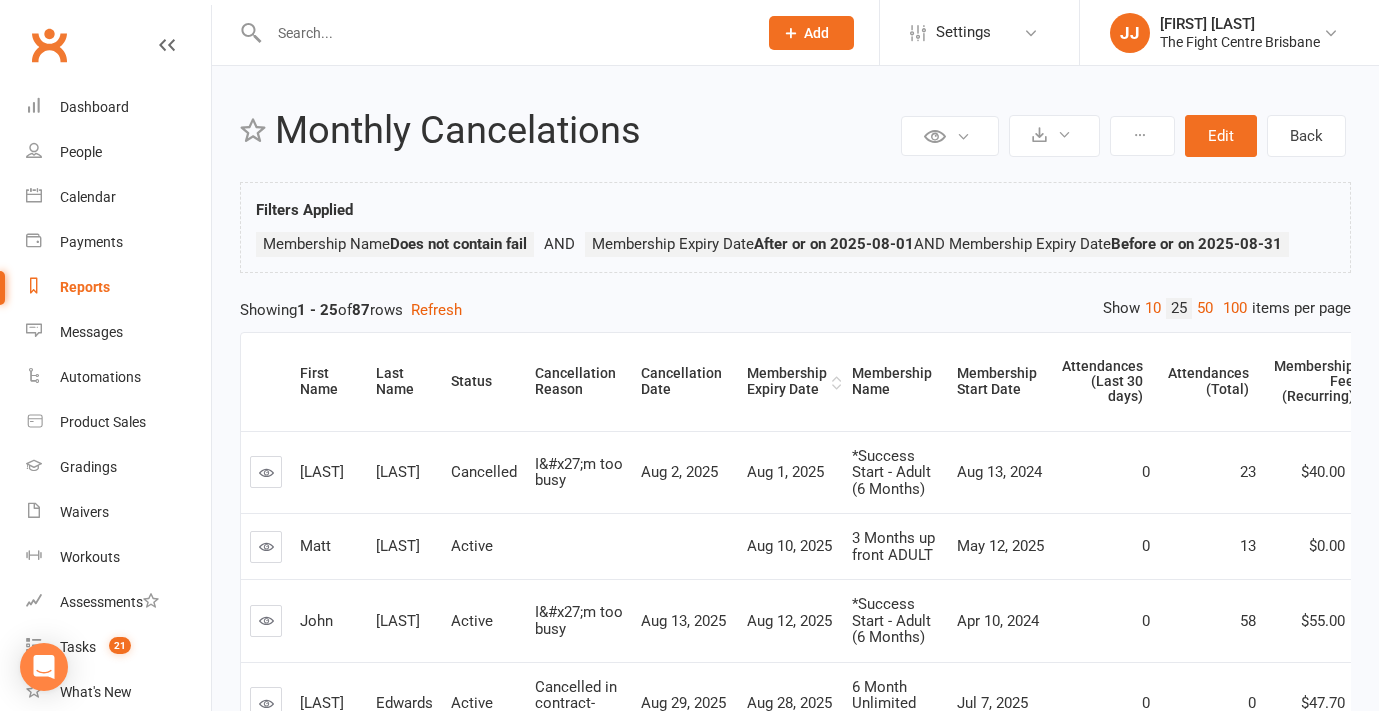 click on "Membership Expiry Date" at bounding box center [787, 381] 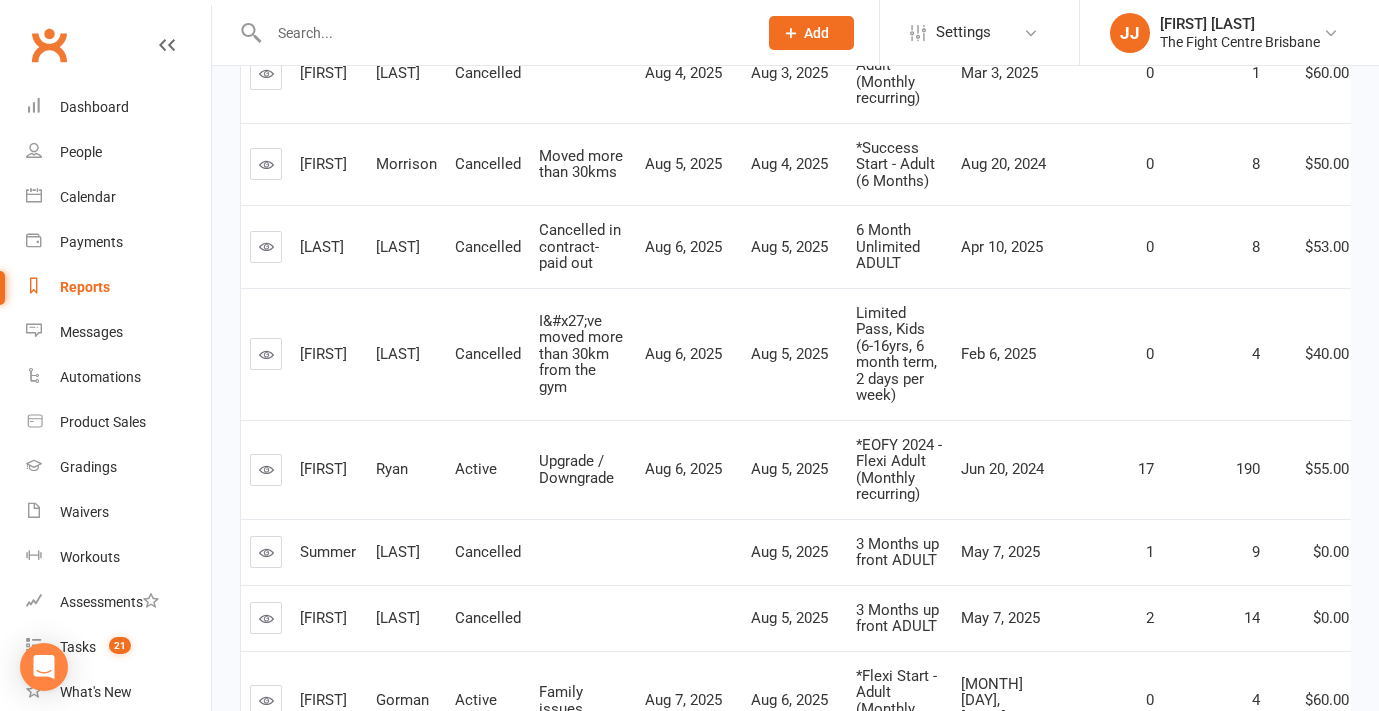 scroll, scrollTop: 2386, scrollLeft: 0, axis: vertical 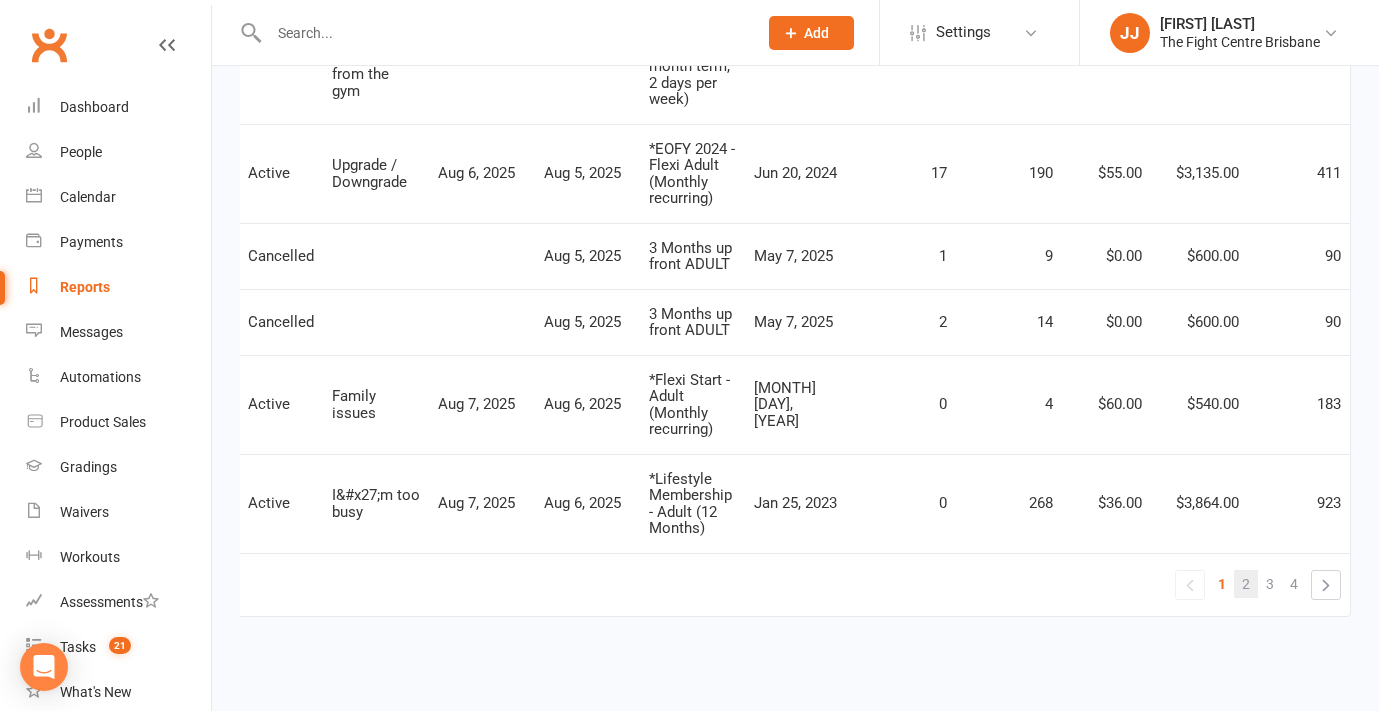 click on "2" at bounding box center (1246, 584) 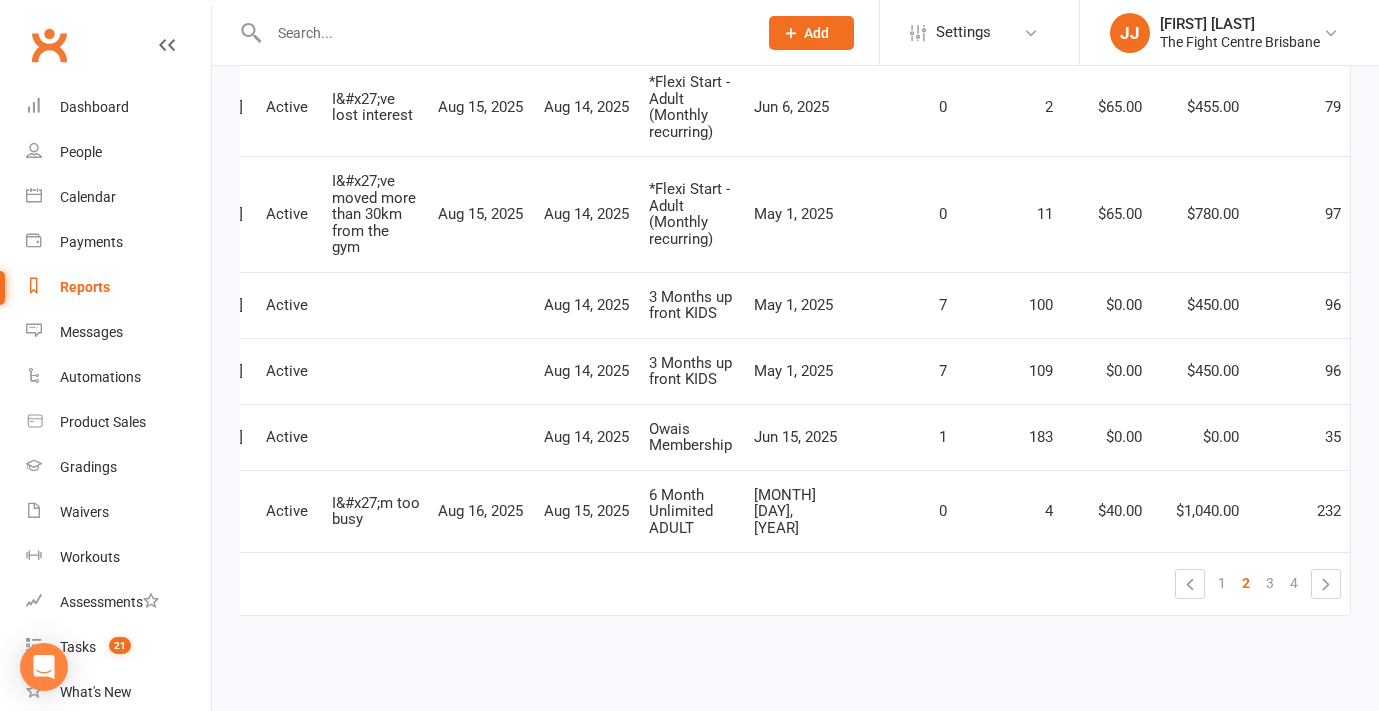 scroll, scrollTop: 0, scrollLeft: 198, axis: horizontal 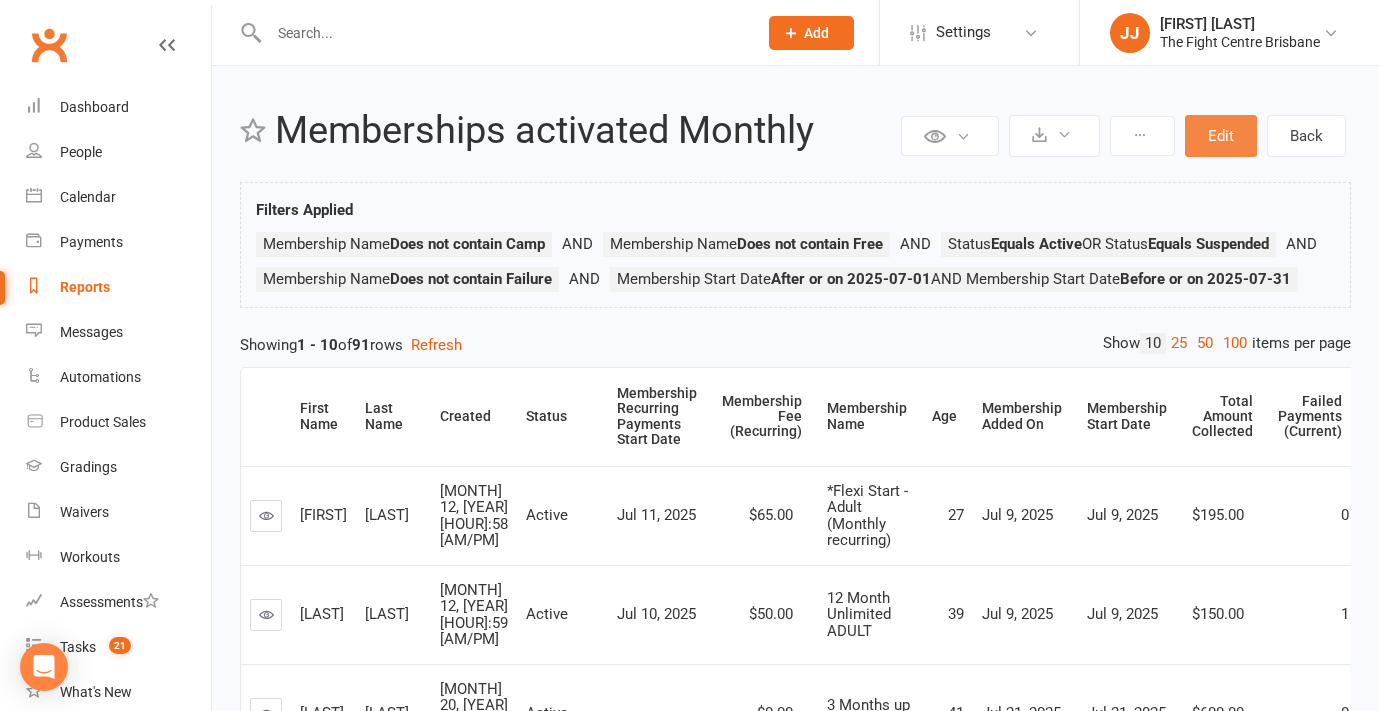 click on "Edit" at bounding box center (1221, 136) 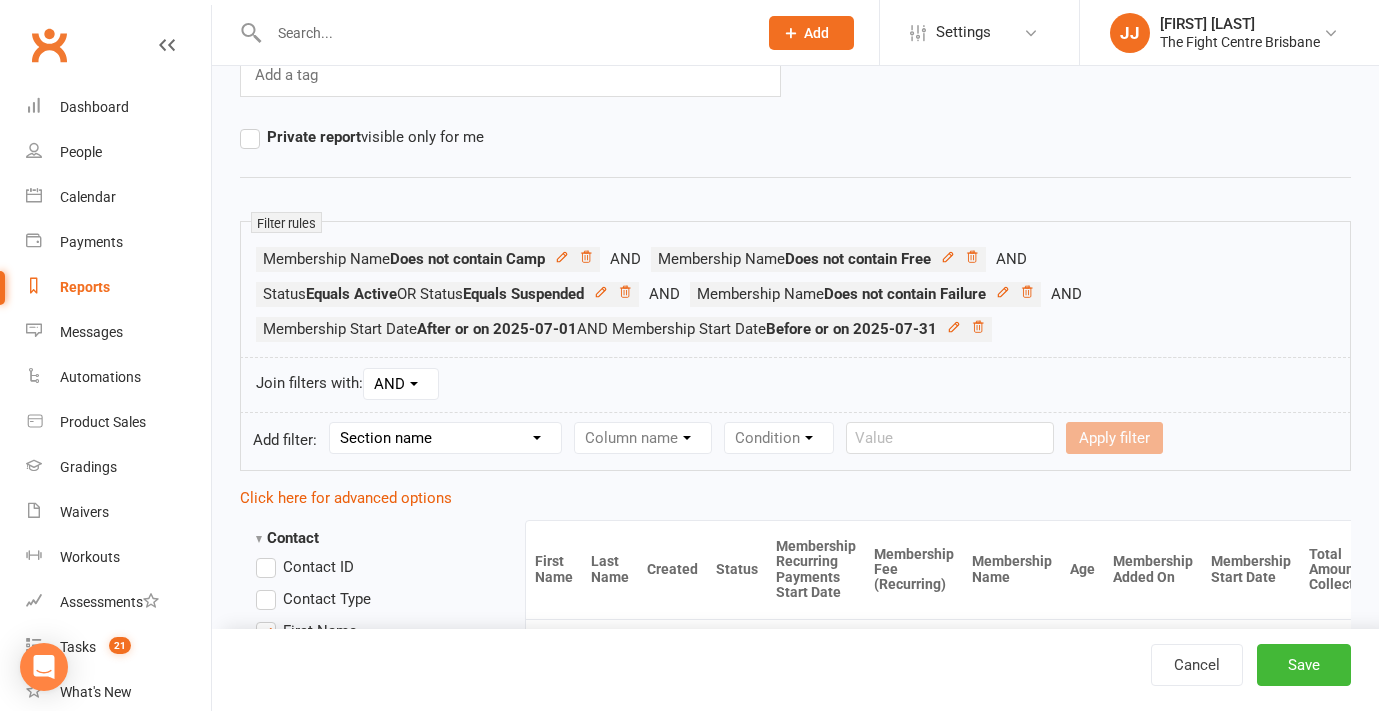 scroll, scrollTop: 210, scrollLeft: 0, axis: vertical 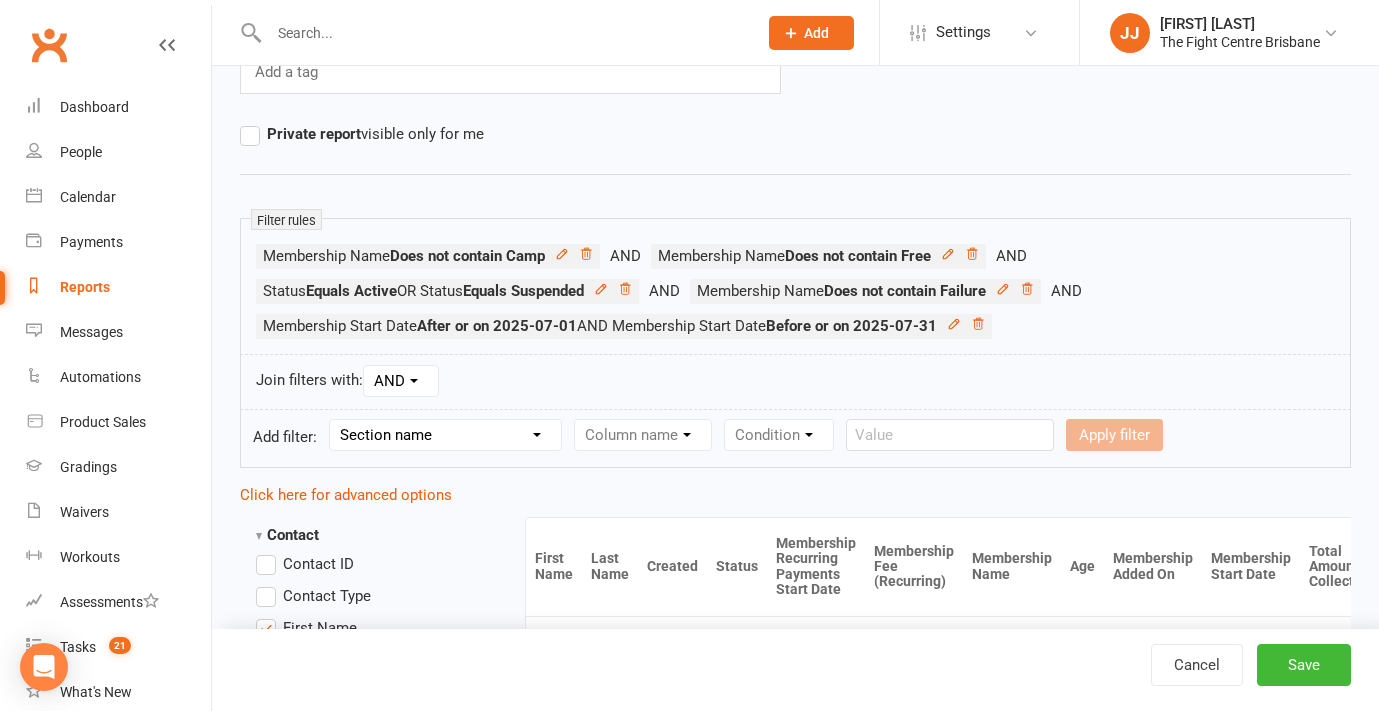 click on "Section name Contact Attendance Aggregate Payment Booking Waitlist Attendees Cancelled Bookings Late-cancelled Bookings Aggregate Booking Communication Comms Recipients Membership Payment Mobile App Styles And Ranks Aggregate Styles And Ranks Grading Events Promotions Suspensions Signed Waivers Family Members Credit Vouchers Enrolled Automations Enrolled Workouts Public Tasks Body Composition Emergency Contact Details Fitness Goals Key Demographics Marketing Information Trainer/Instructor Waiver Answers" at bounding box center (445, 435) 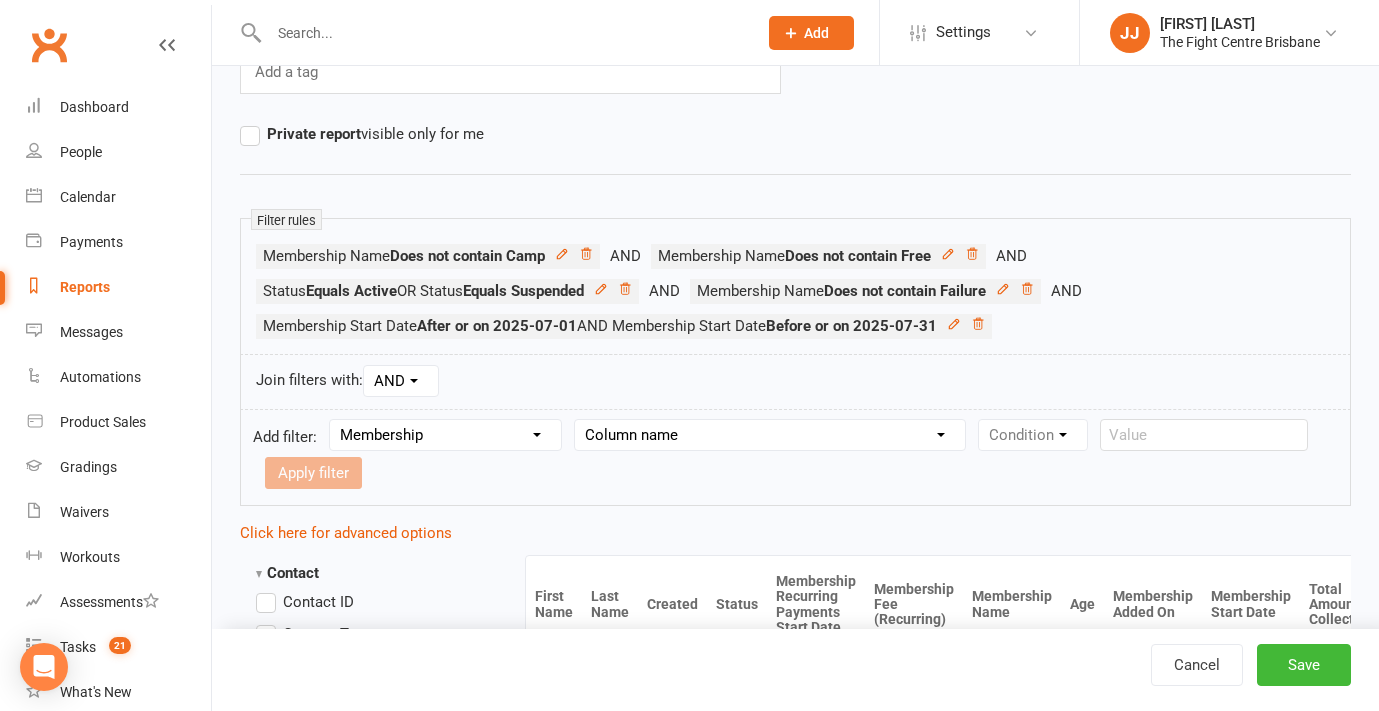 click on "Column name Membership ID Membership Name Membership Category Membership Start Date Membership Up-front Payment Date Membership Recurring Payments Start Date Membership Expiry Date Membership Added On Membership Term (in words) Membership Duration (in days) Current Membership Age (in days) Active Days Remaining (after today) Membership Fee (Up-front) Membership Fee (Recurring) Membership Recurring Fee Frequency Membership Attendance Limit (Description) Membership Attendance Limit Recurrence (Period) Membership Attendance Limit Recurrence (Number) Membership Source Class Pack? Trial Membership? Send email receipt on successful payment? Bookings Made Bookings Attended Bookings Absent Bookings w/ Unmarked Attendance Bookings Remaining Attendances in Current Calendar Month Make-up Classes Available Membership Active? Cancellation Present? Cancellation Date Cancellation Added On Cancellation Reason Most Recent Attendance Payments Attempted Paid Payments Failed Payments (Current) Payments Remaining" at bounding box center (770, 435) 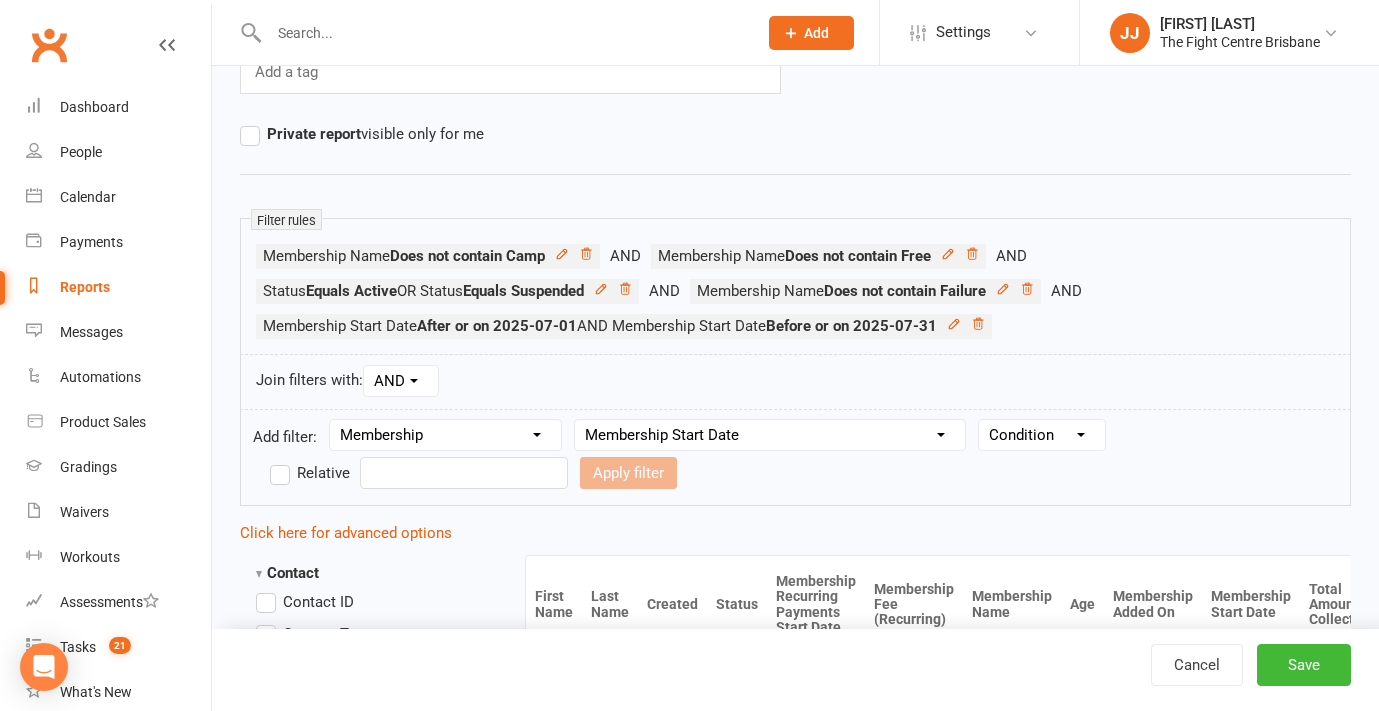click on "Condition Is Is not Before After Before or on After or on Is blank Is not blank" at bounding box center [1042, 435] 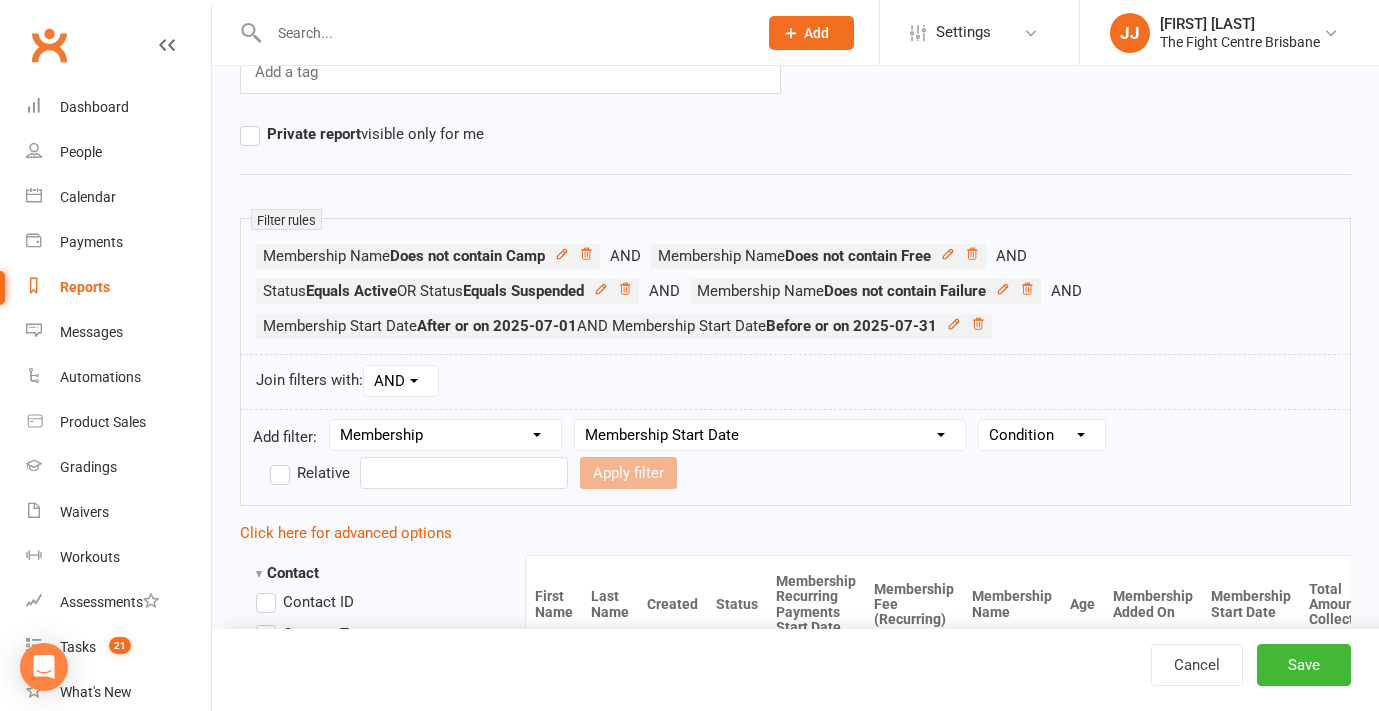 select on "5" 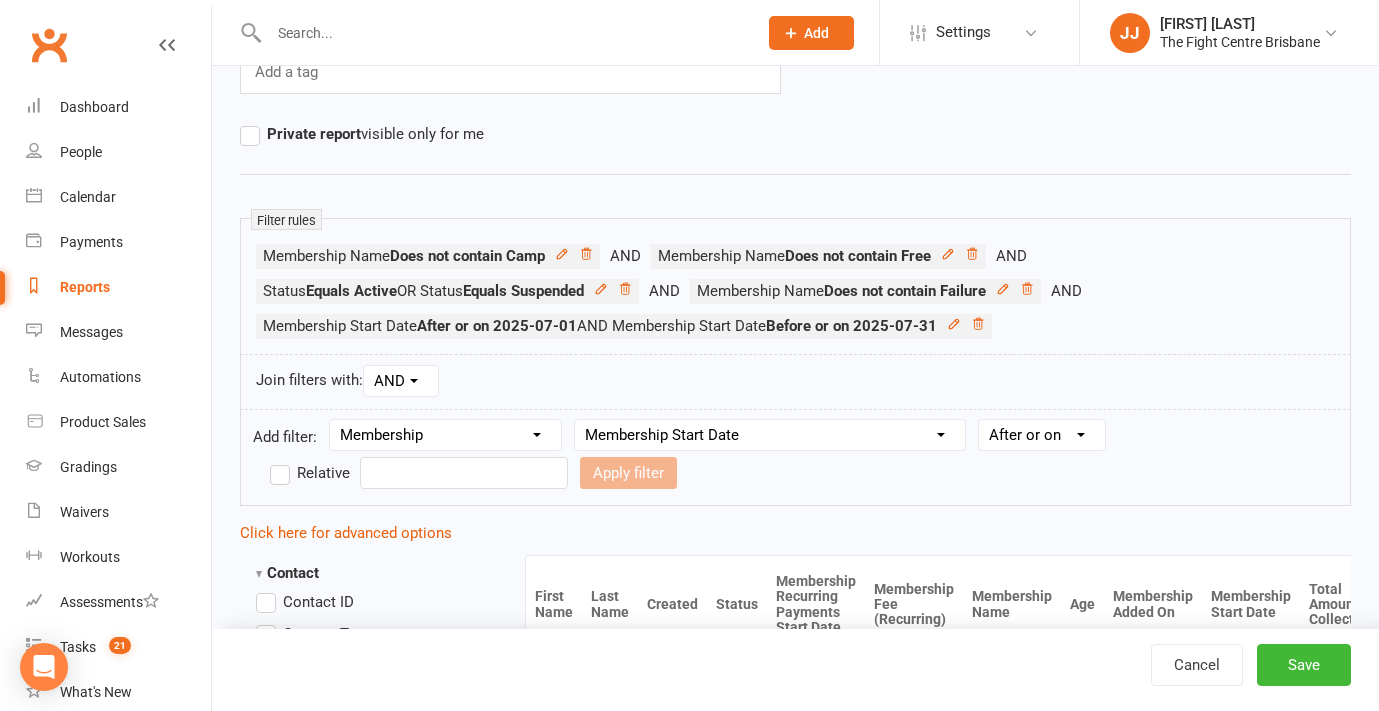 scroll, scrollTop: 304, scrollLeft: 0, axis: vertical 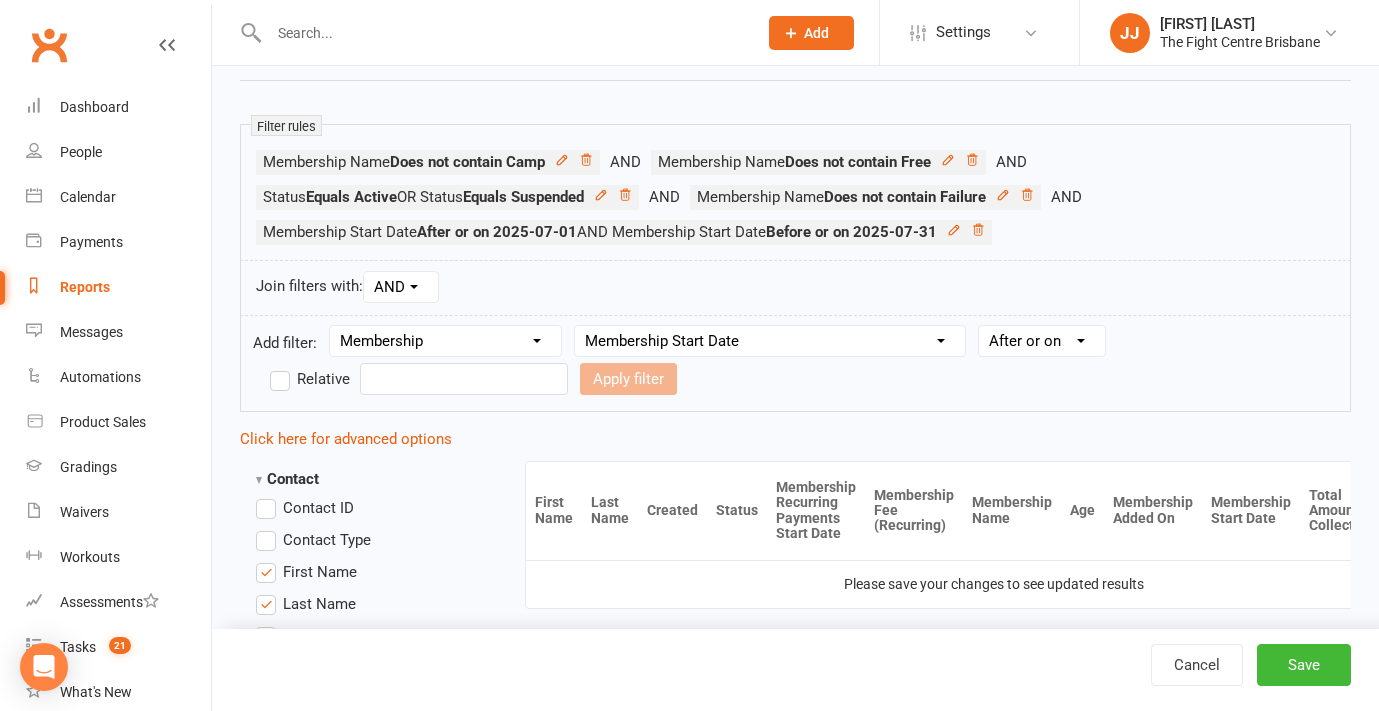 click on "JJ [FIRST] [LAST]" at bounding box center [689, 2303] 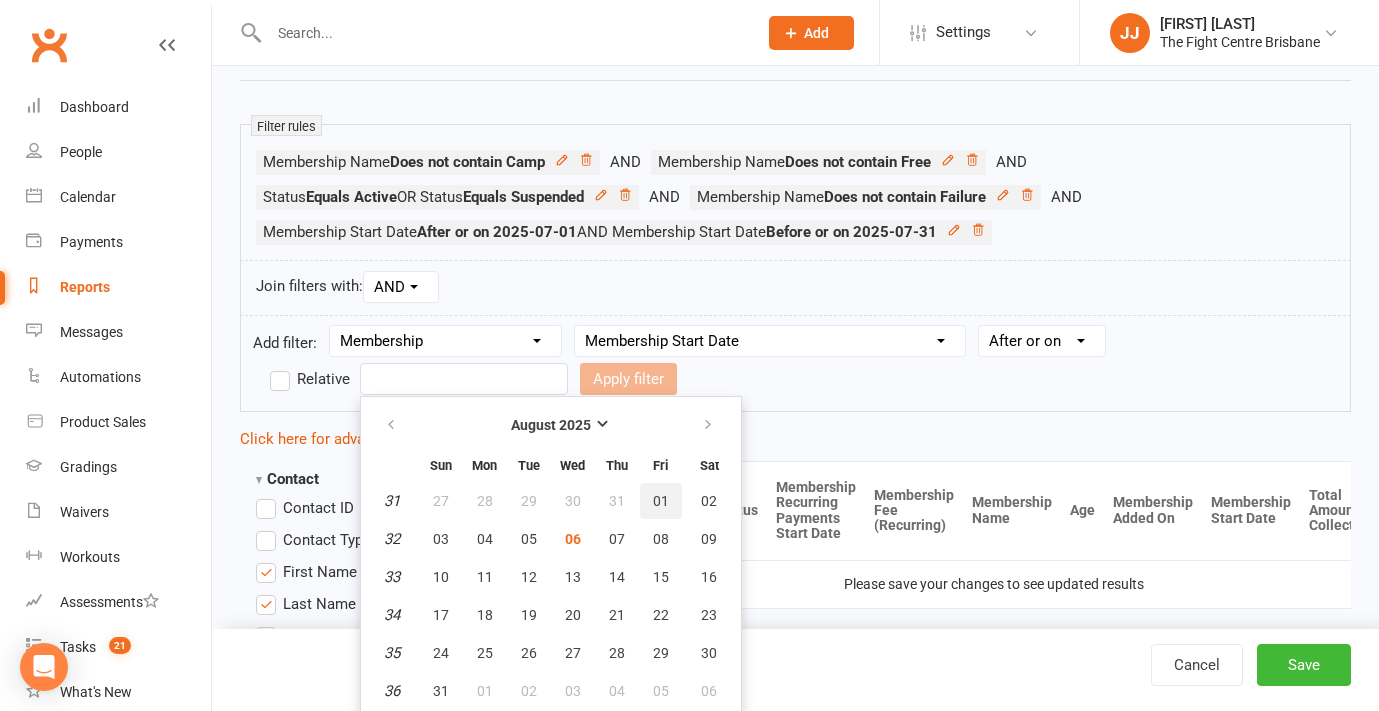click on "01" at bounding box center [661, 501] 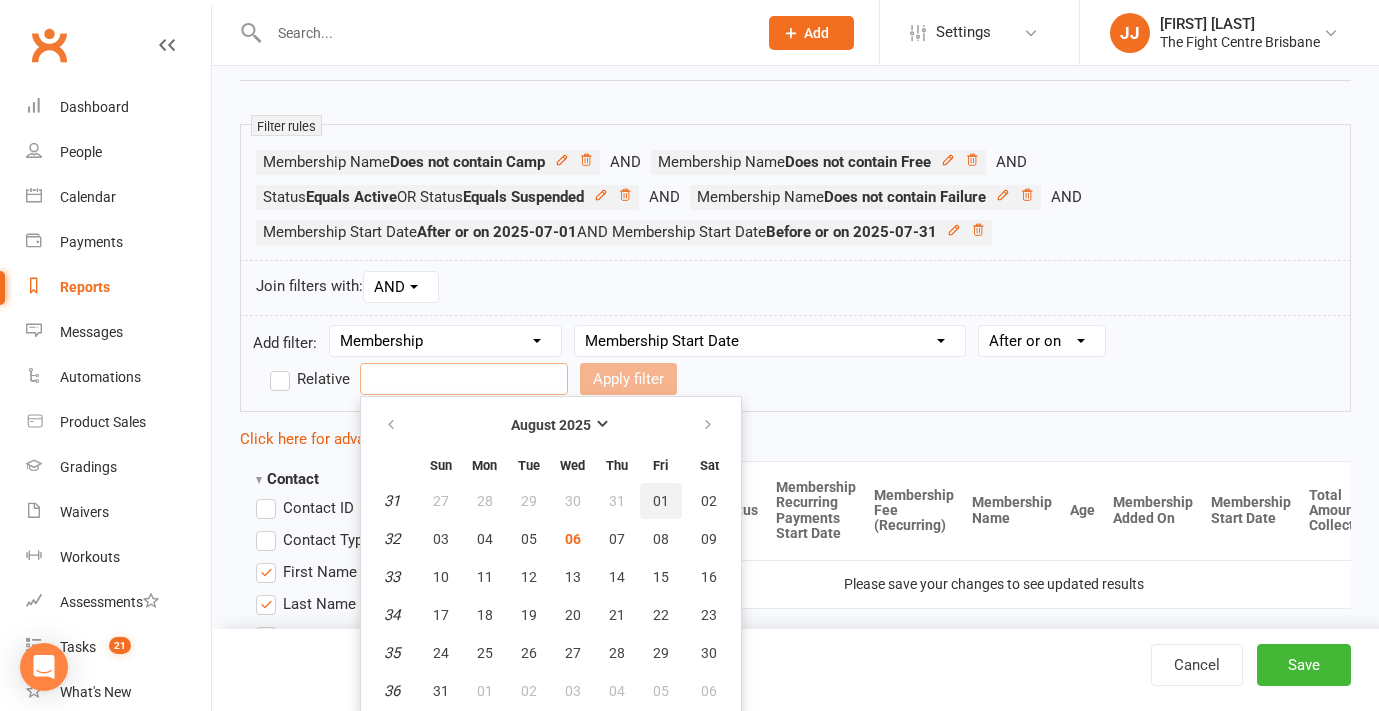 type on "01 Aug 2025" 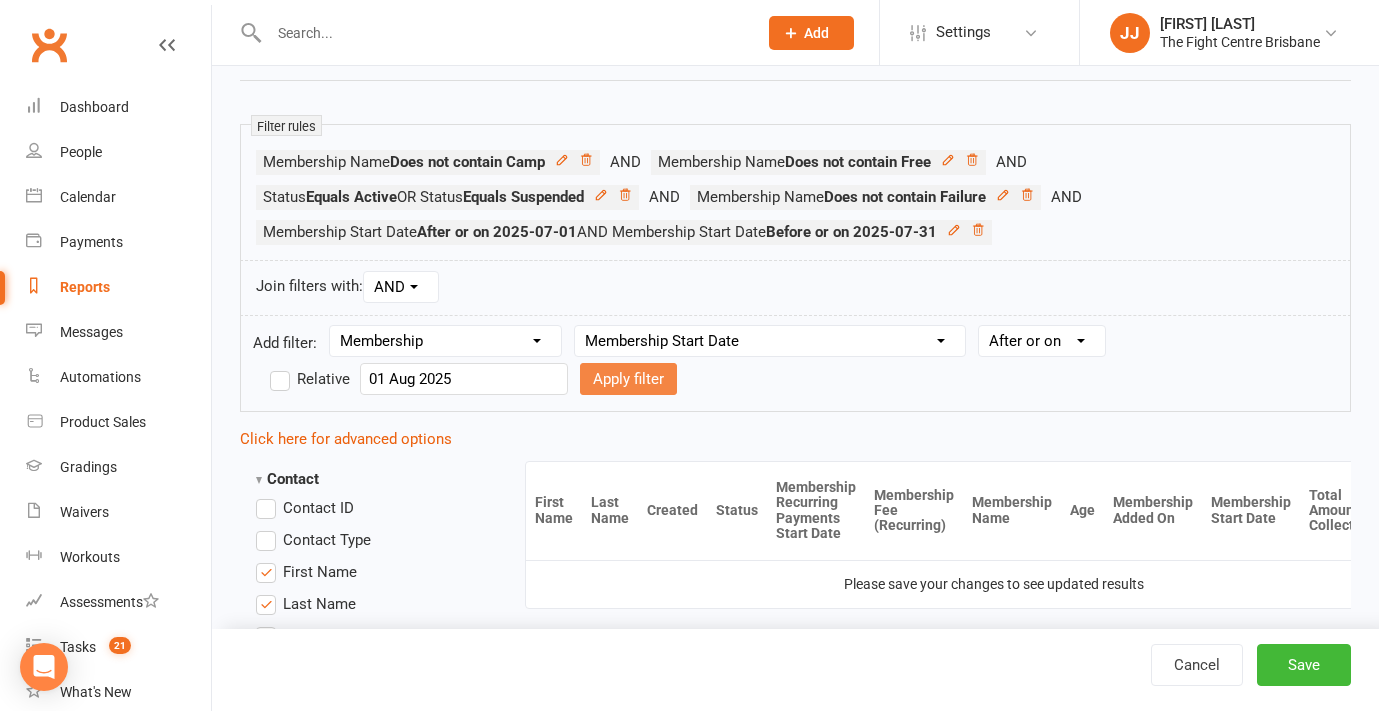 click on "Apply filter" at bounding box center [628, 379] 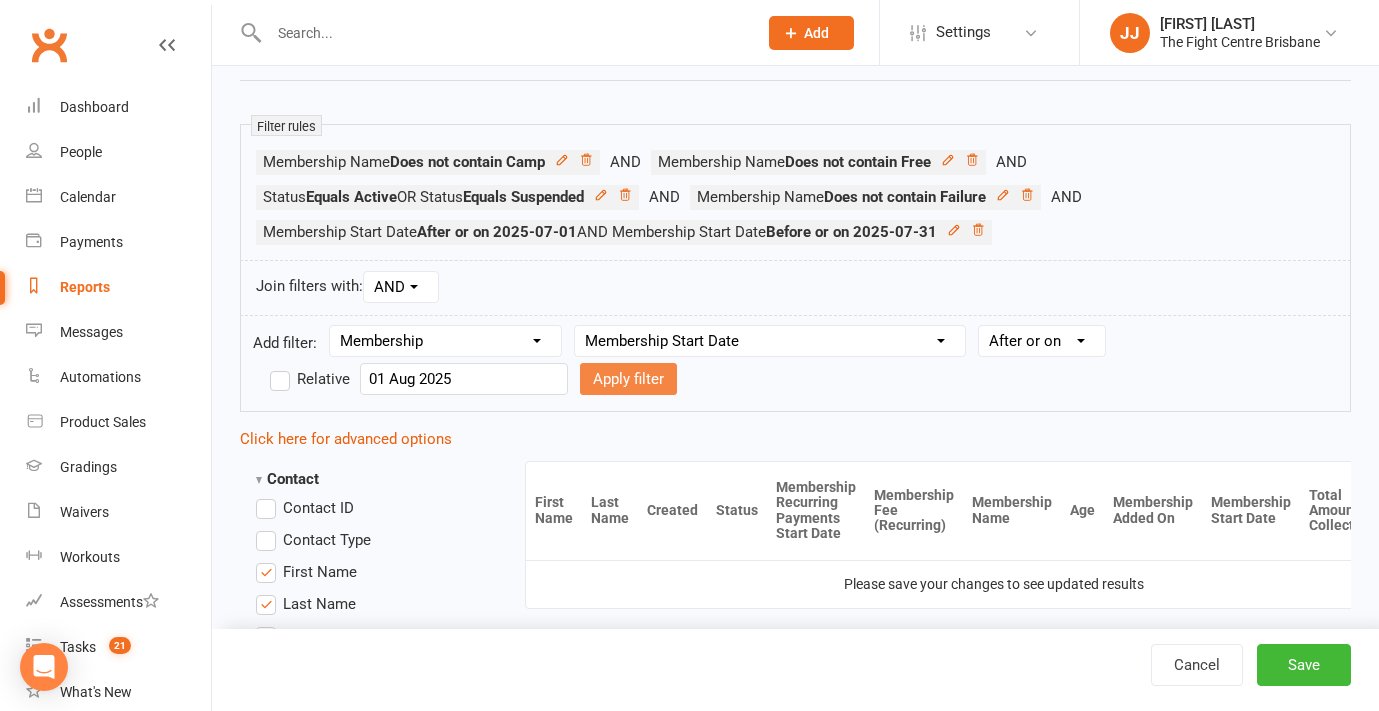 select 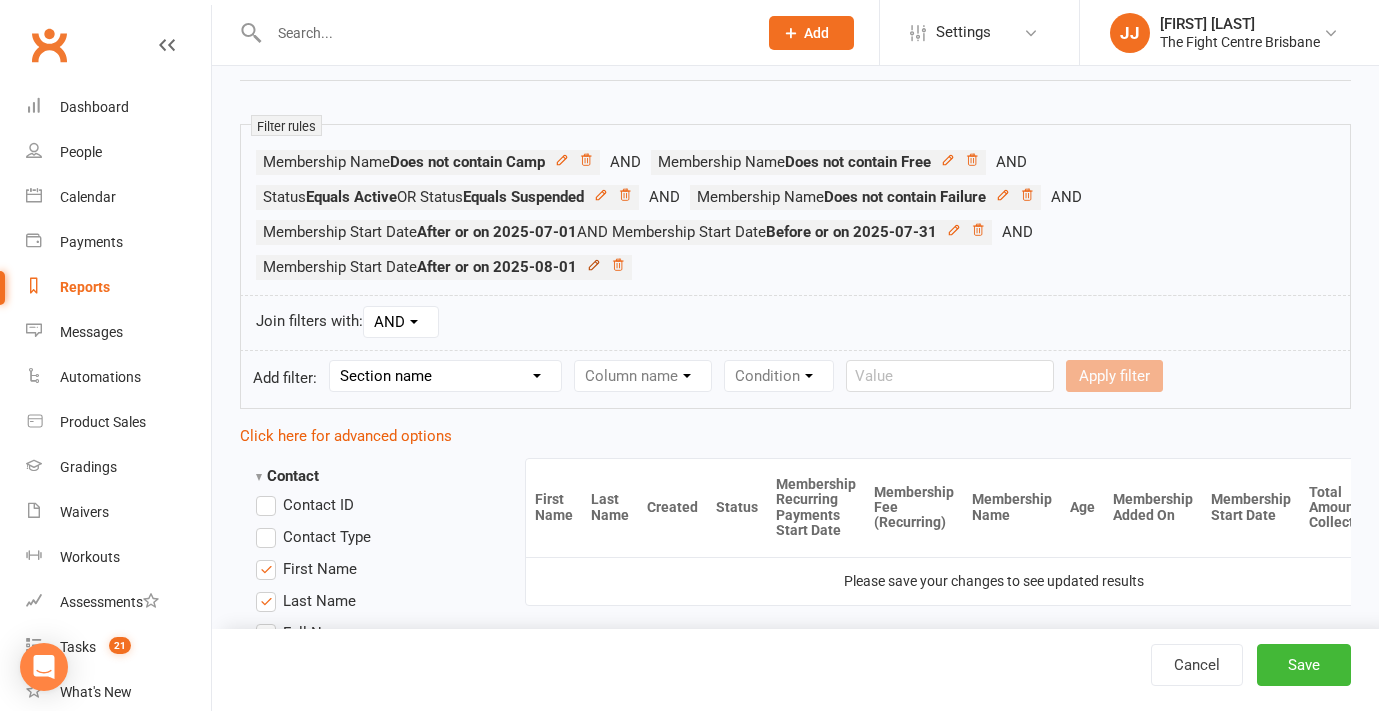 click 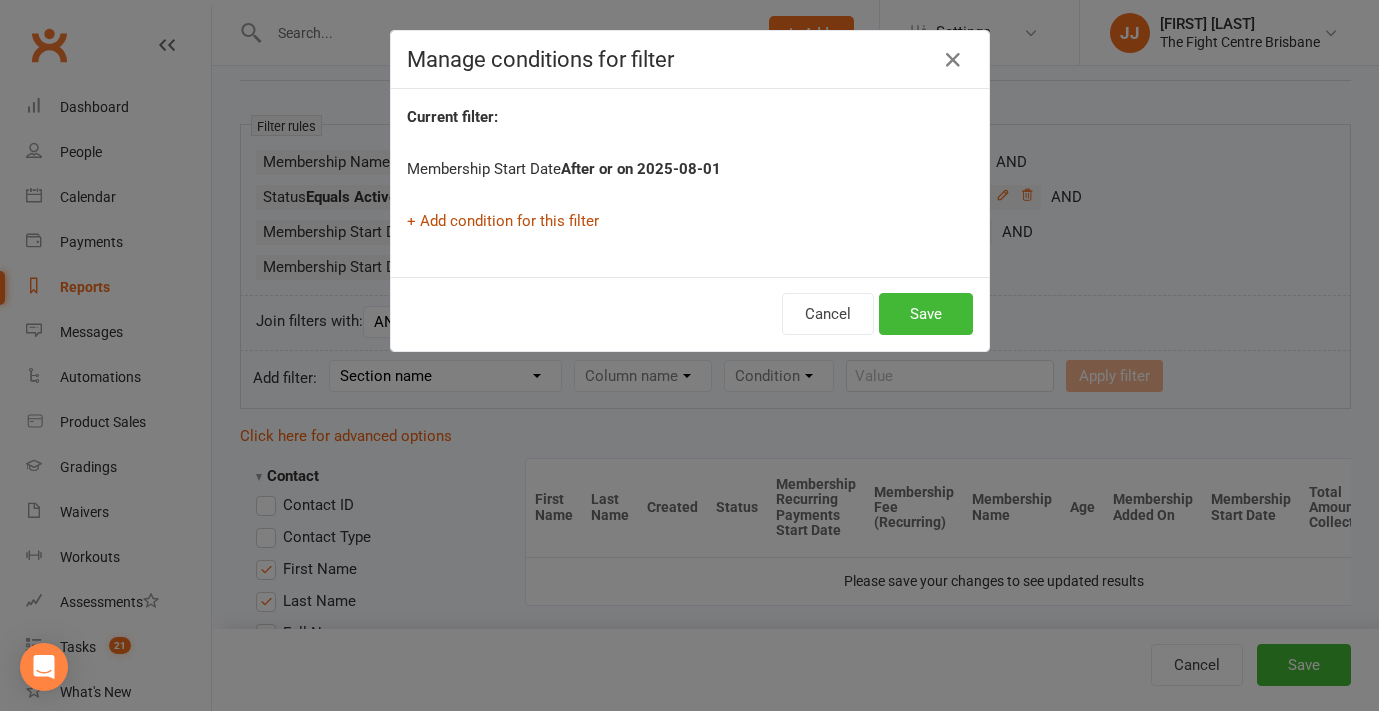 click on "+ Add condition for this filter" at bounding box center [503, 221] 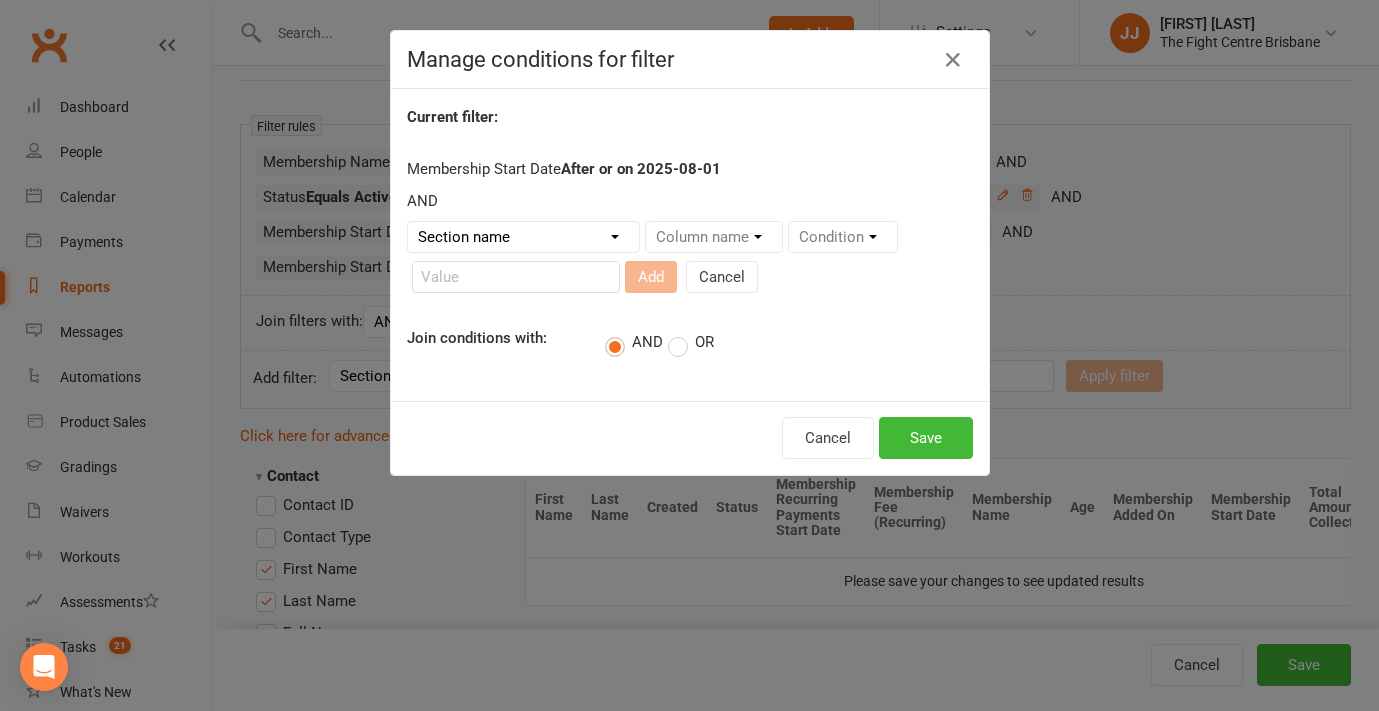 click on "AND Section name Contact Attendance Aggregate Payment Booking Waitlist Attendees Cancelled Bookings Late-cancelled Bookings Aggregate Booking Communication Comms Recipients Membership Payment Mobile App Styles And Ranks Aggregate Styles And Ranks Grading Events Promotions Suspensions Signed Waivers Family Members Credit Vouchers Enrolled Automations Enrolled Workouts Public Tasks Body Composition Emergency Contact Details Fitness Goals Key Demographics Marketing Information Trainer/Instructor Waiver Answers Column name Condition
Add   Cancel" at bounding box center (690, 245) 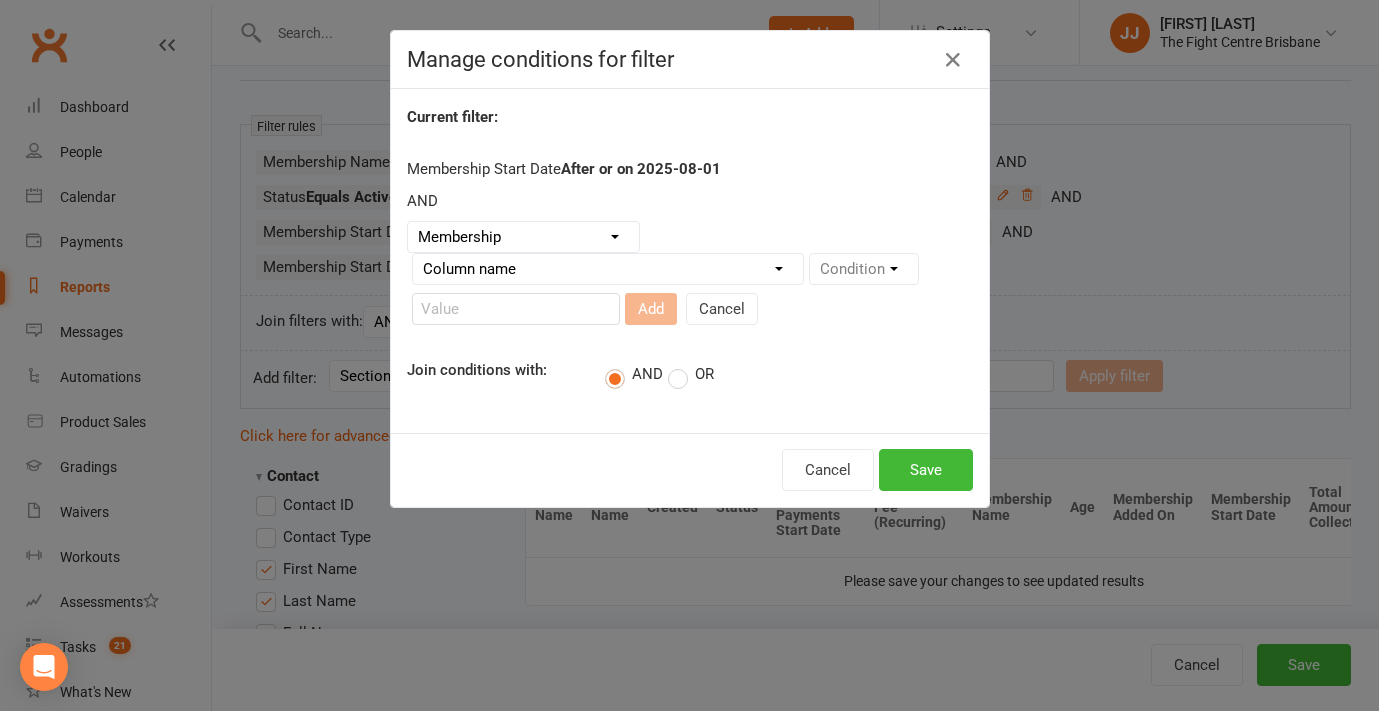click on "Column name Membership ID Membership Name Membership Category Membership Start Date Membership Up-front Payment Date Membership Recurring Payments Start Date Membership Expiry Date Membership Added On Membership Term (in words) Membership Duration (in days) Current Membership Age (in days) Active Days Remaining (after today) Membership Fee (Up-front) Membership Fee (Recurring) Membership Recurring Fee Frequency Membership Attendance Limit (Description) Membership Attendance Limit Recurrence (Period) Membership Attendance Limit Recurrence (Number) Membership Source Class Pack? Trial Membership? Send email receipt on successful payment? Bookings Made Bookings Attended Bookings Absent Bookings w/ Unmarked Attendance Bookings Remaining Attendances in Current Calendar Month Make-up Classes Available Membership Active? Cancellation Present? Cancellation Date Cancellation Added On Cancellation Reason Most Recent Attendance Payments Attempted Paid Payments Failed Payments (Current) Payments Remaining" at bounding box center [608, 269] 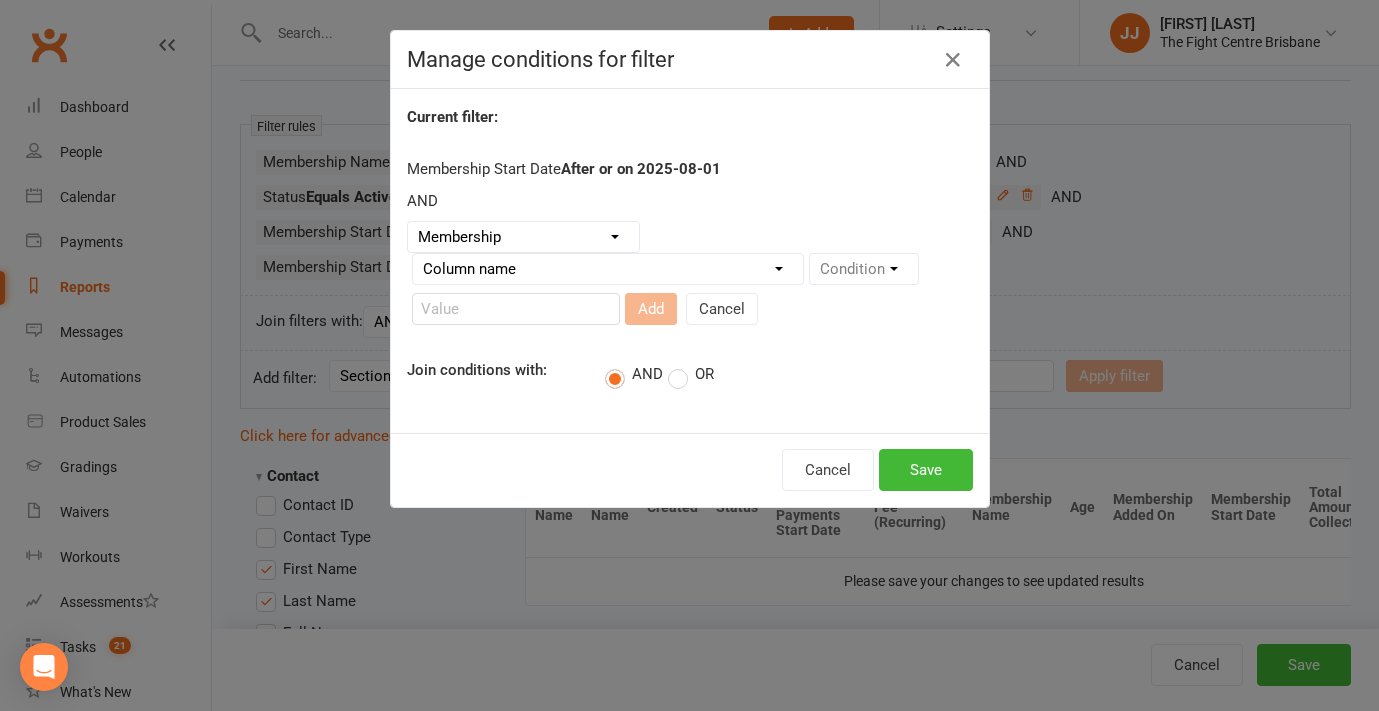 select on "3" 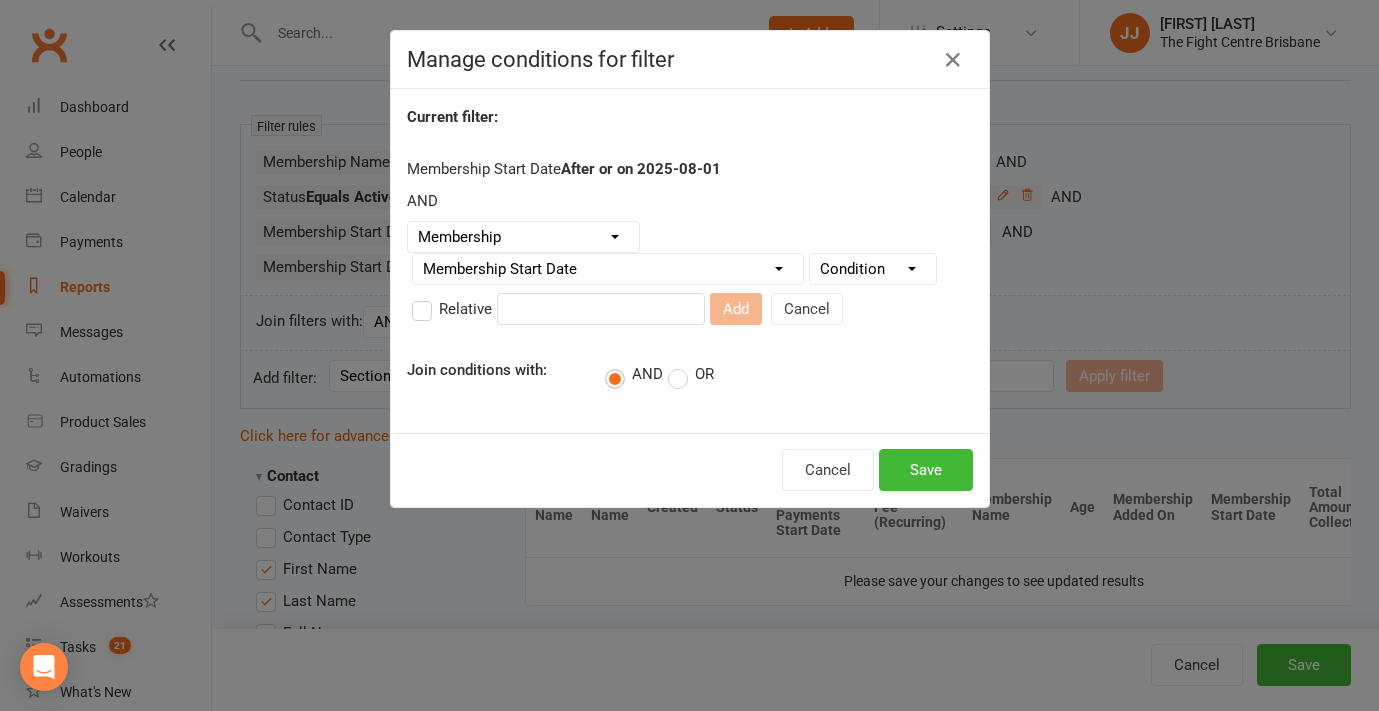 click on "Condition Is Is not Before After Before or on After or on Is blank Is not blank" at bounding box center (873, 269) 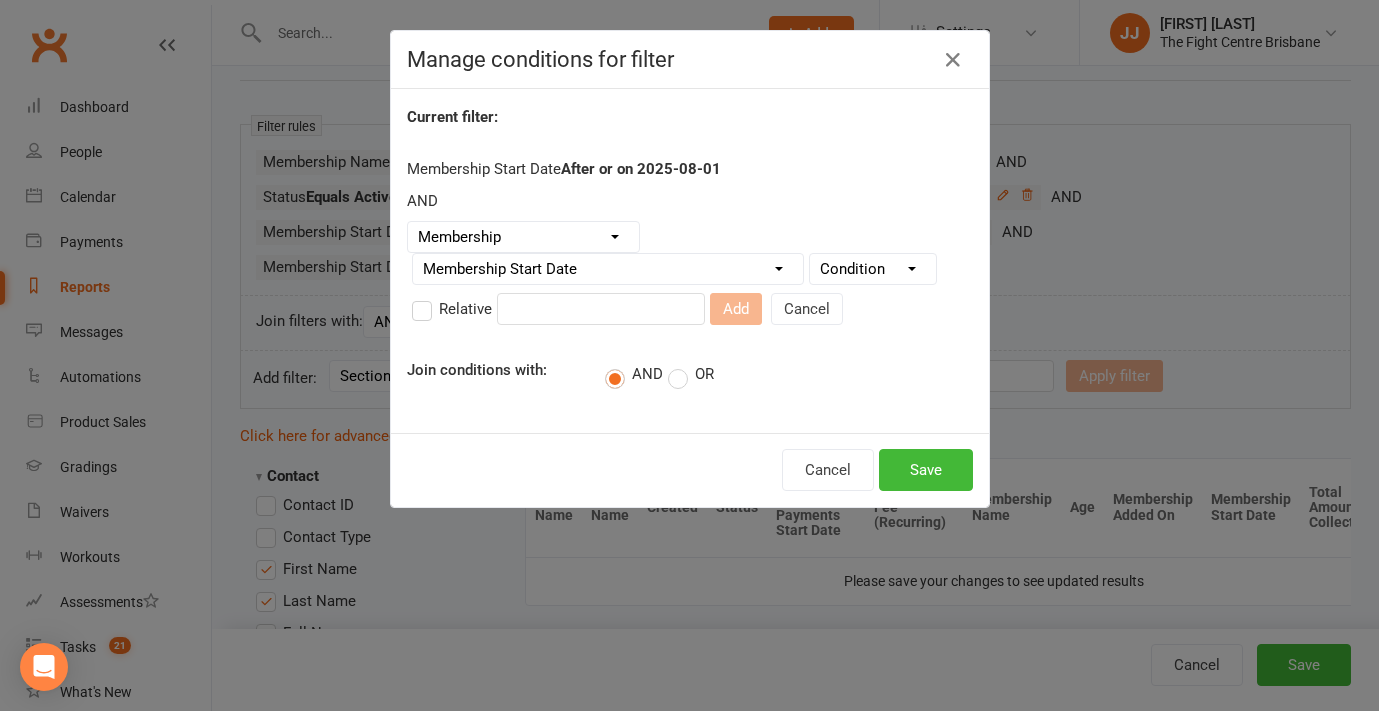 select on "4" 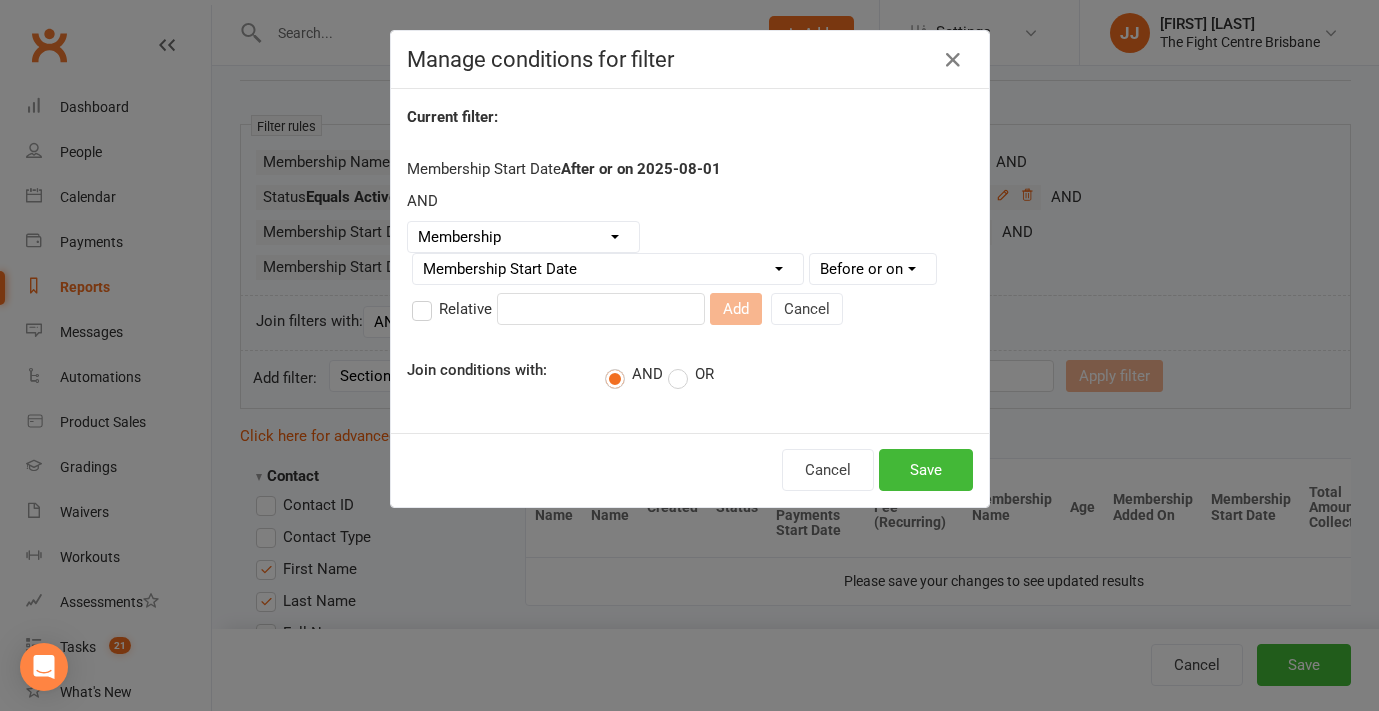 click at bounding box center [601, 309] 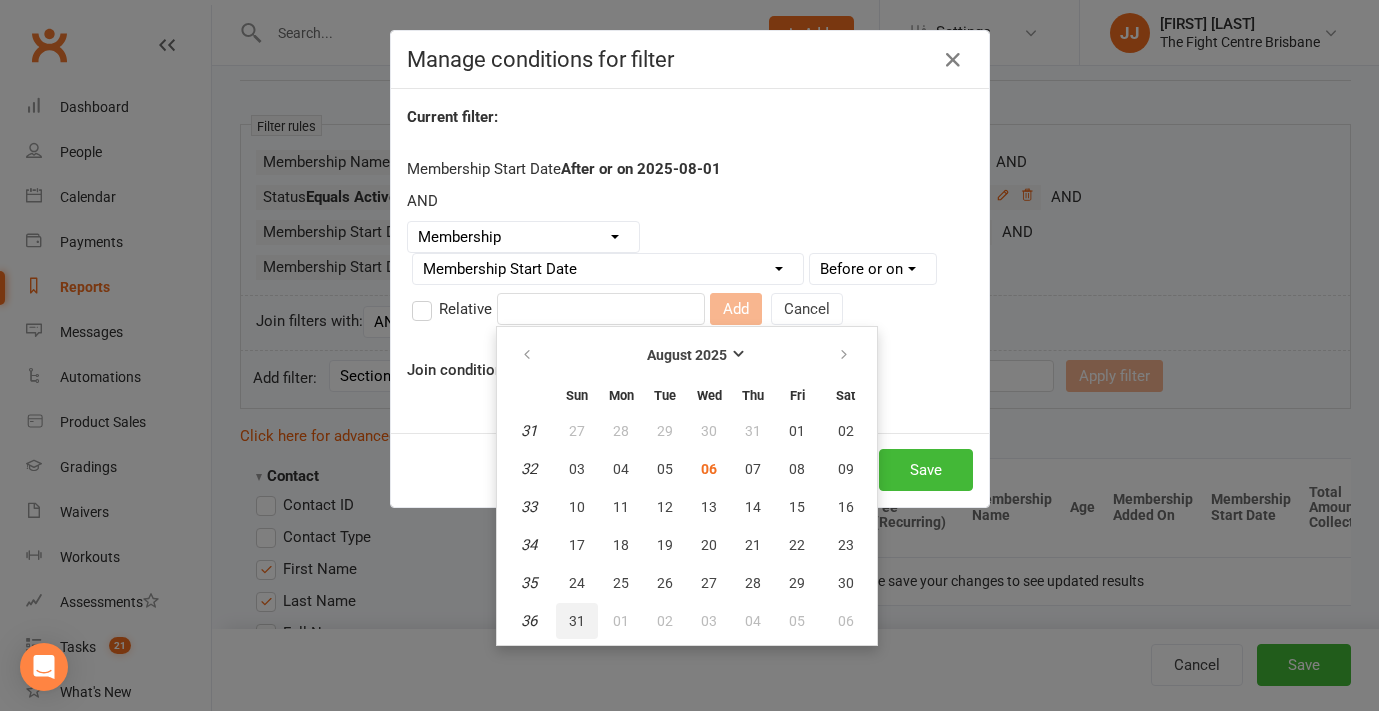 click on "31" at bounding box center (577, 621) 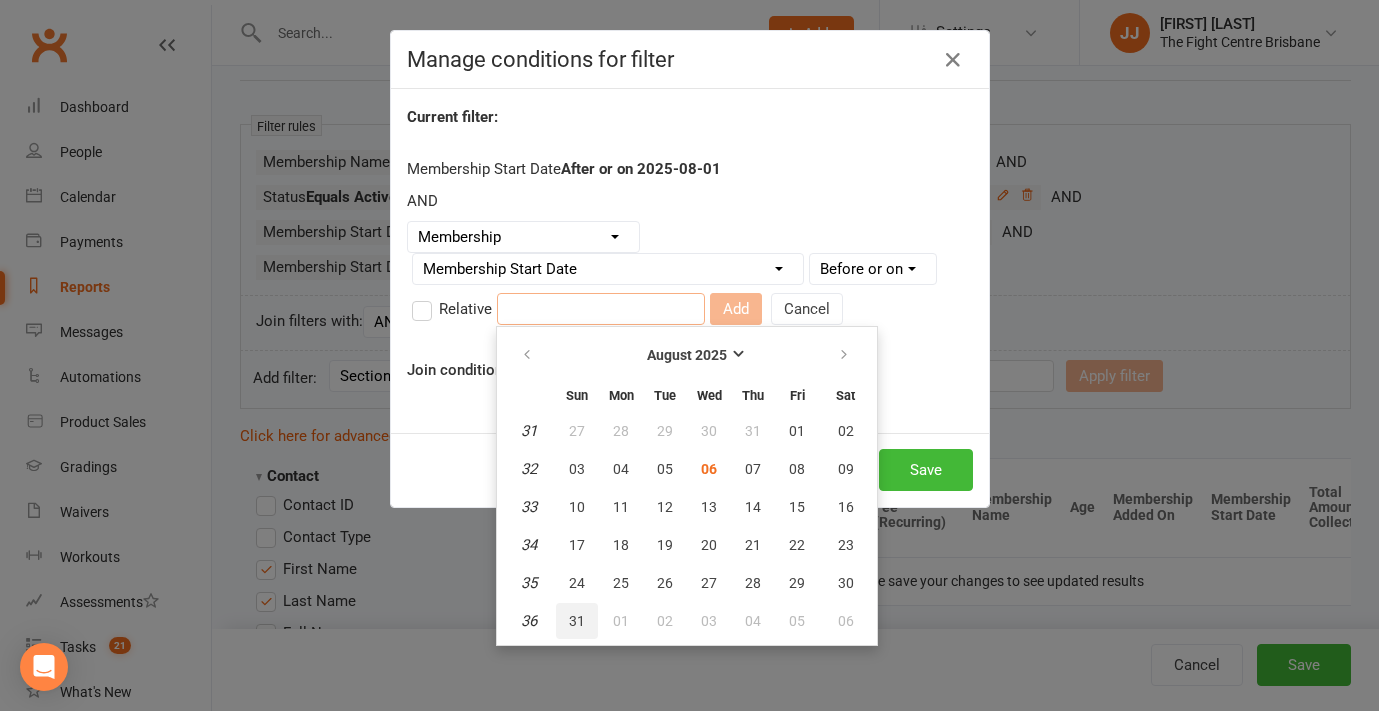 type on "31 Aug 2025" 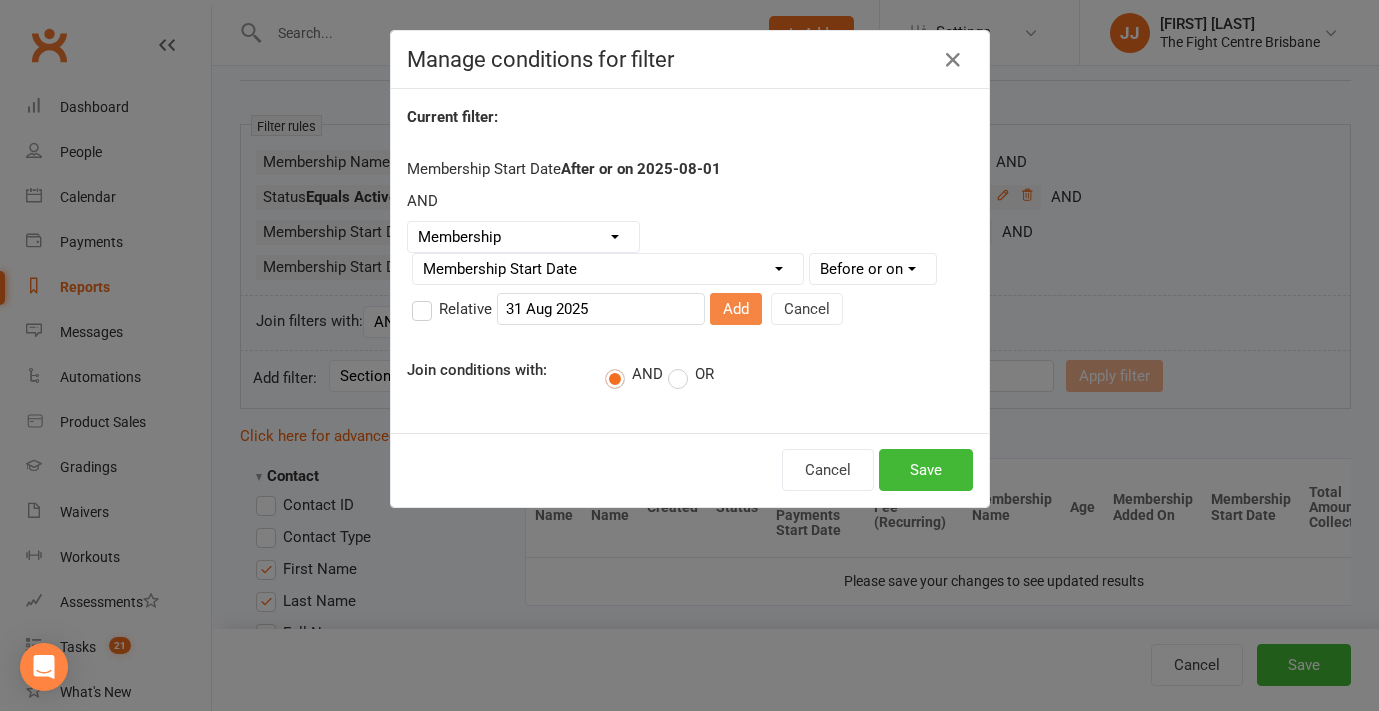 click on "Add" at bounding box center (736, 309) 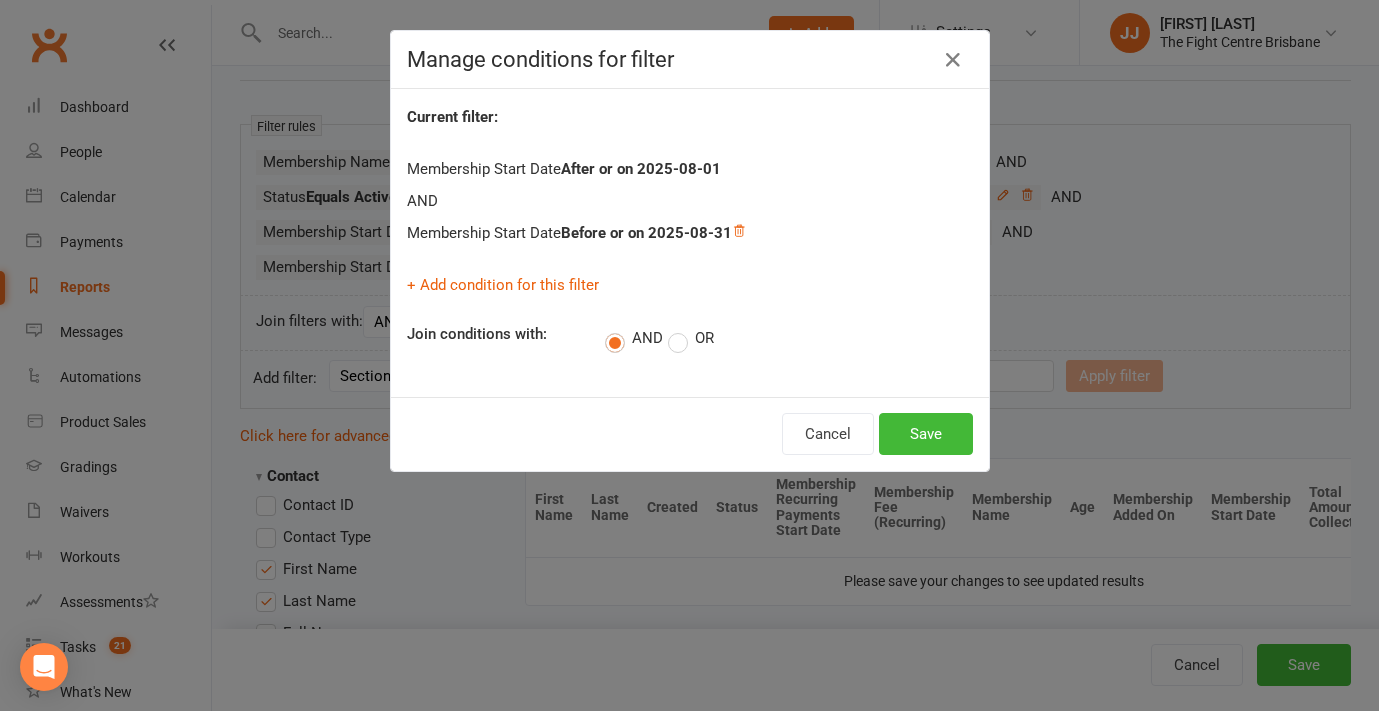 click on "Cancel Save" at bounding box center (690, 434) 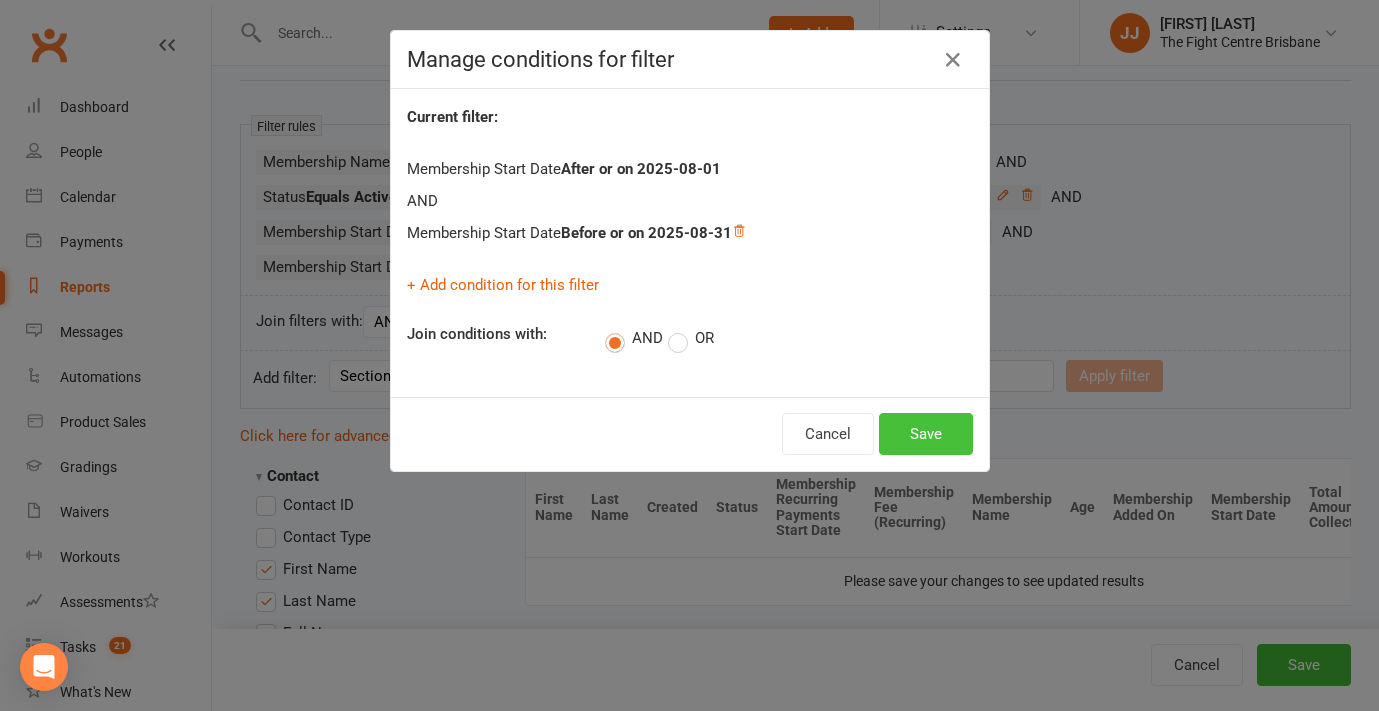 click on "Save" at bounding box center (926, 434) 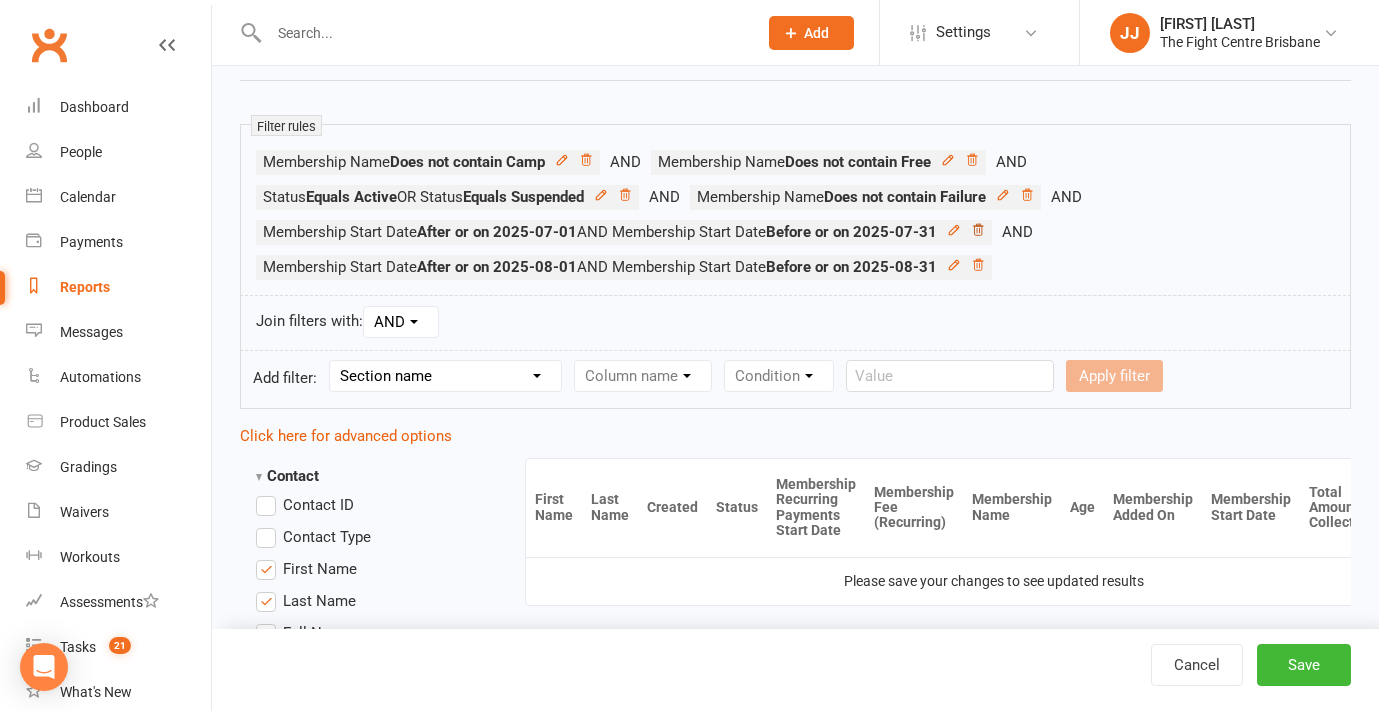 click 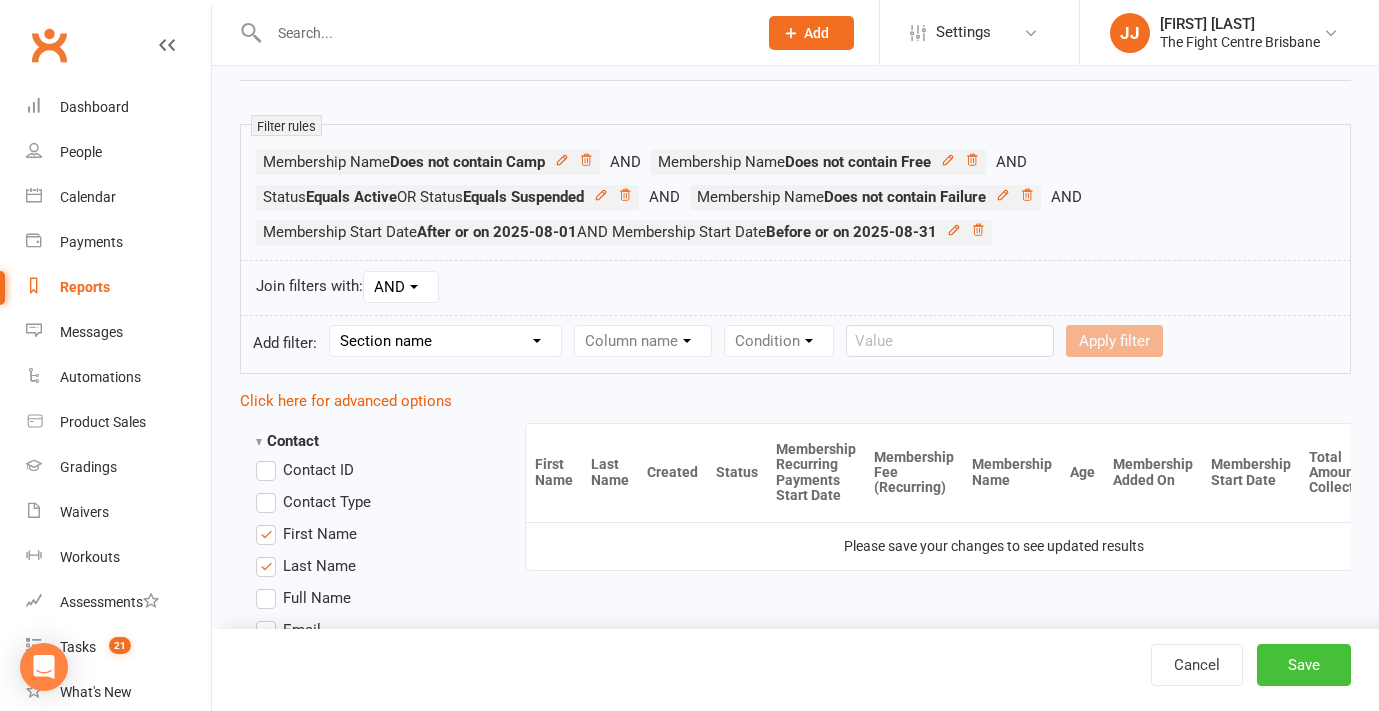 click on "Save" at bounding box center [1304, 665] 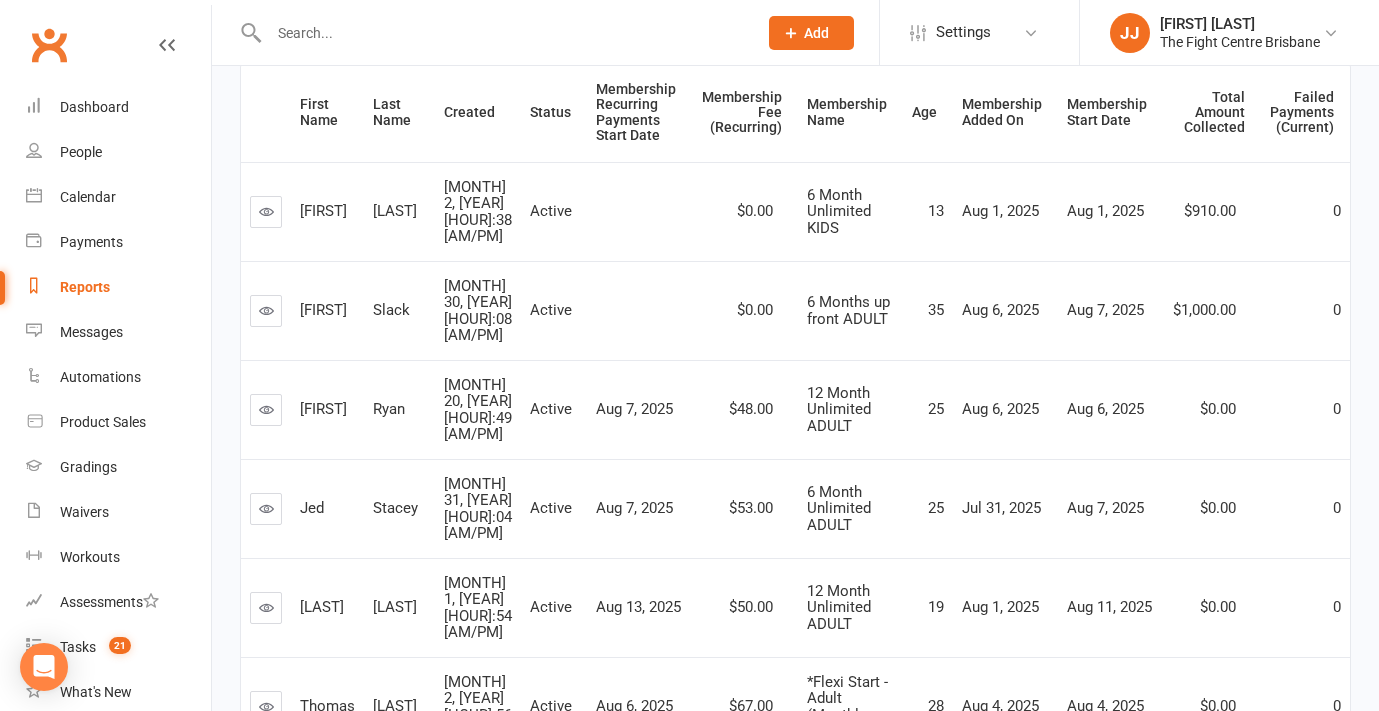 scroll, scrollTop: 0, scrollLeft: 0, axis: both 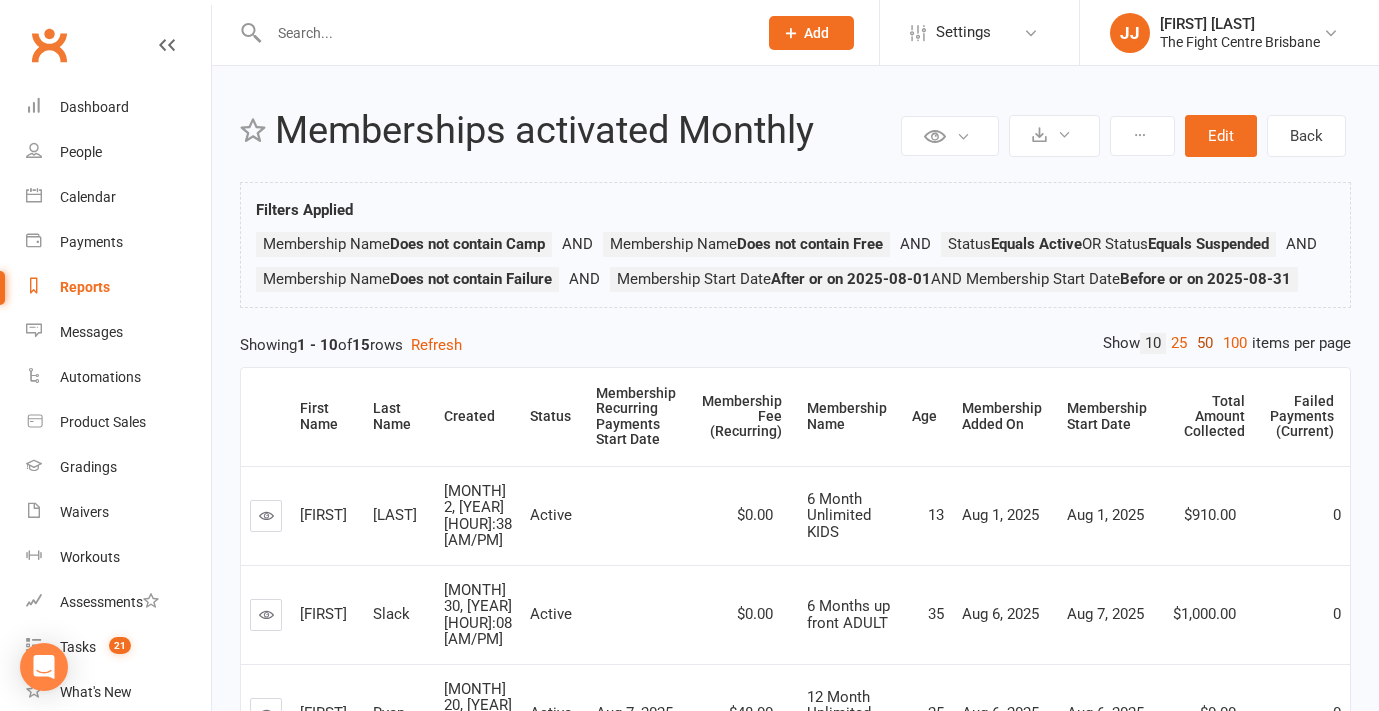 click on "50" at bounding box center (1205, 343) 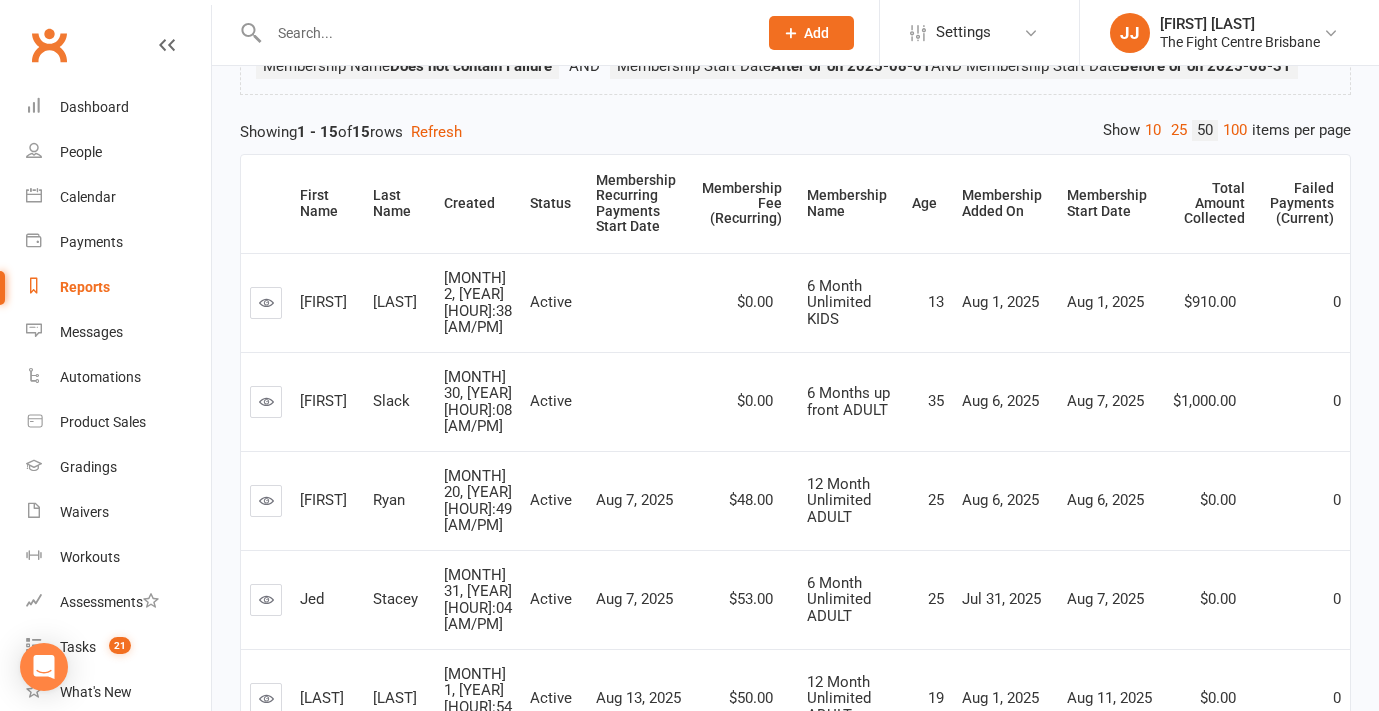 scroll, scrollTop: 0, scrollLeft: 0, axis: both 